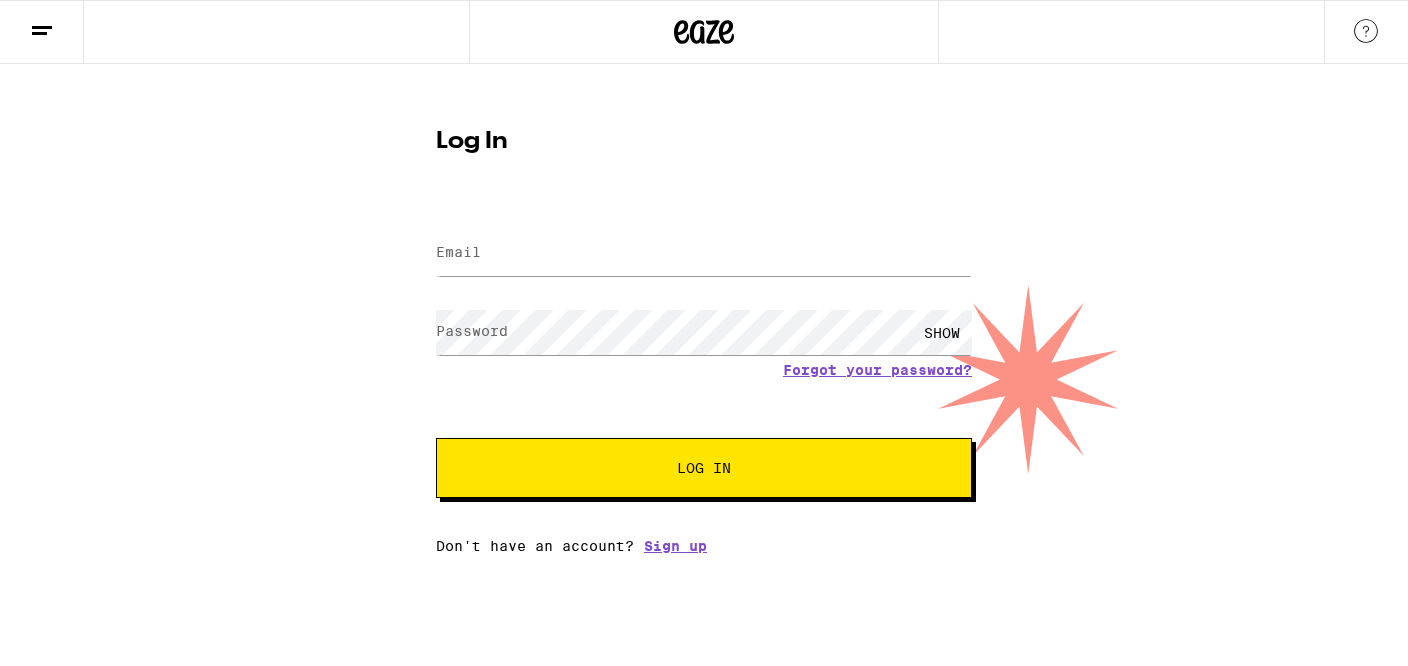 scroll, scrollTop: 0, scrollLeft: 0, axis: both 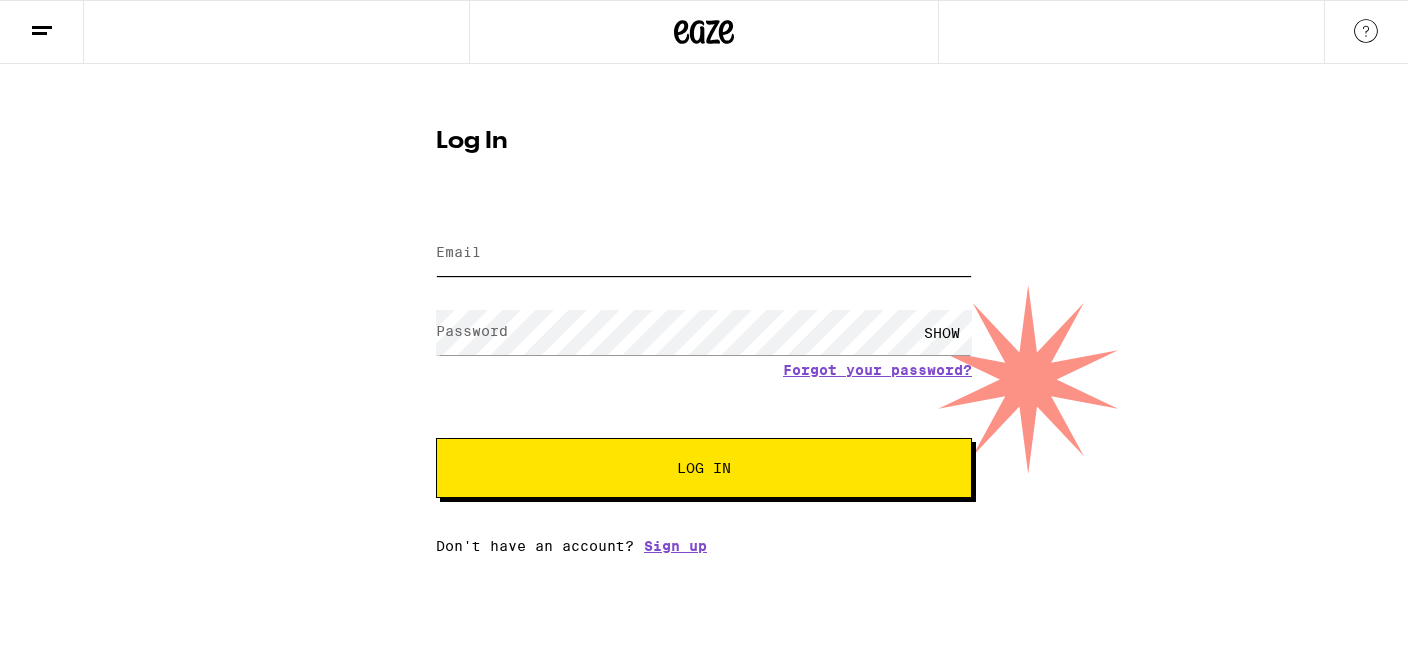 type on "[EMAIL]" 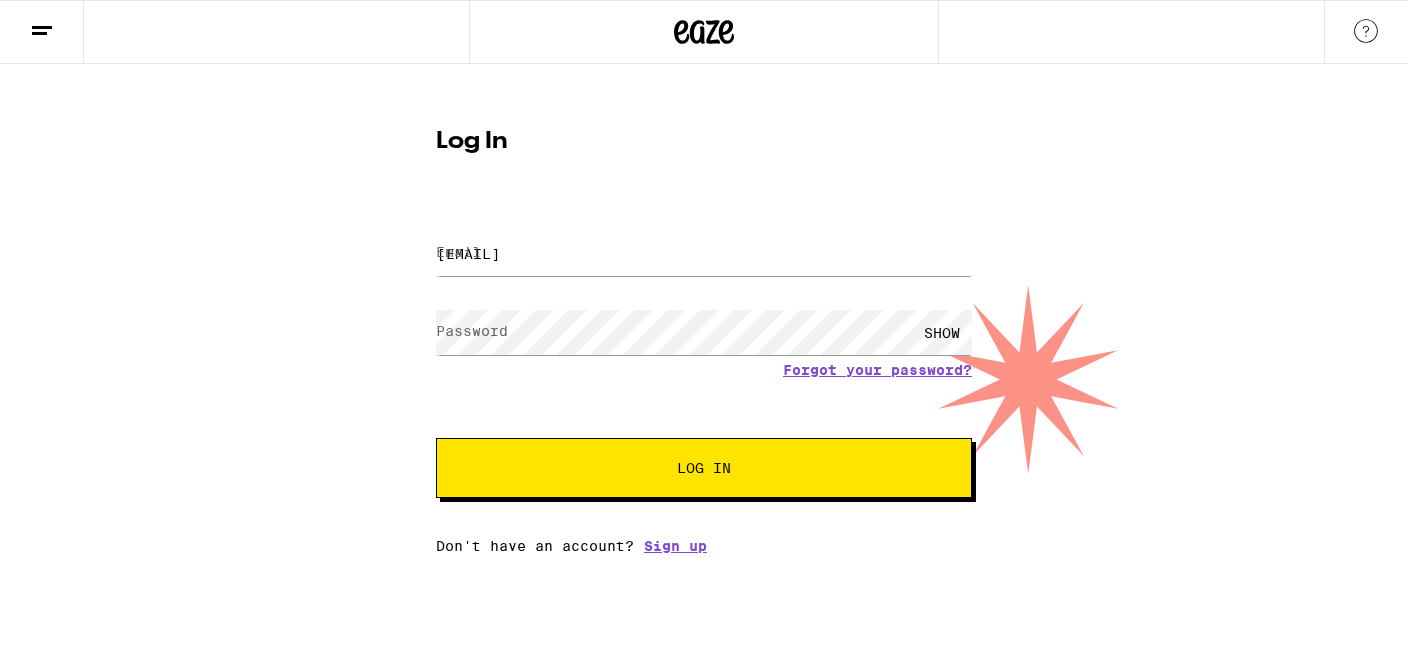 click on "Log In" at bounding box center (704, 468) 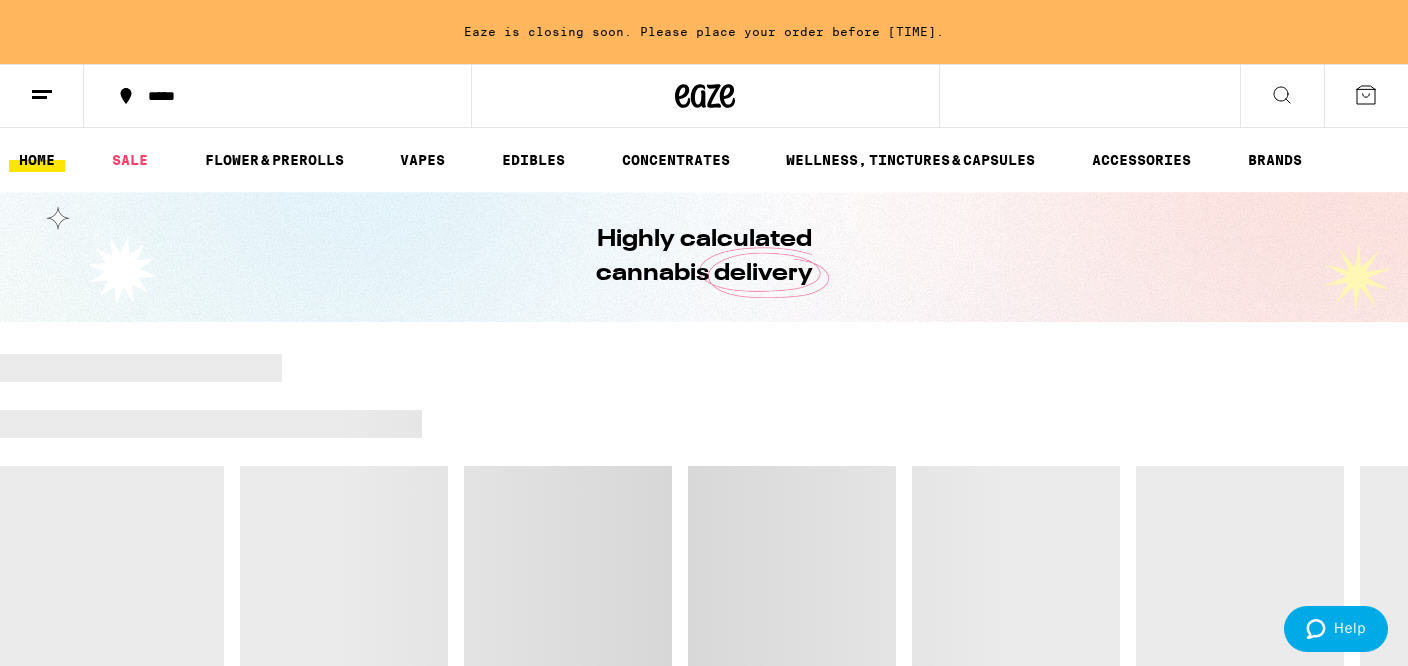 scroll, scrollTop: 0, scrollLeft: 0, axis: both 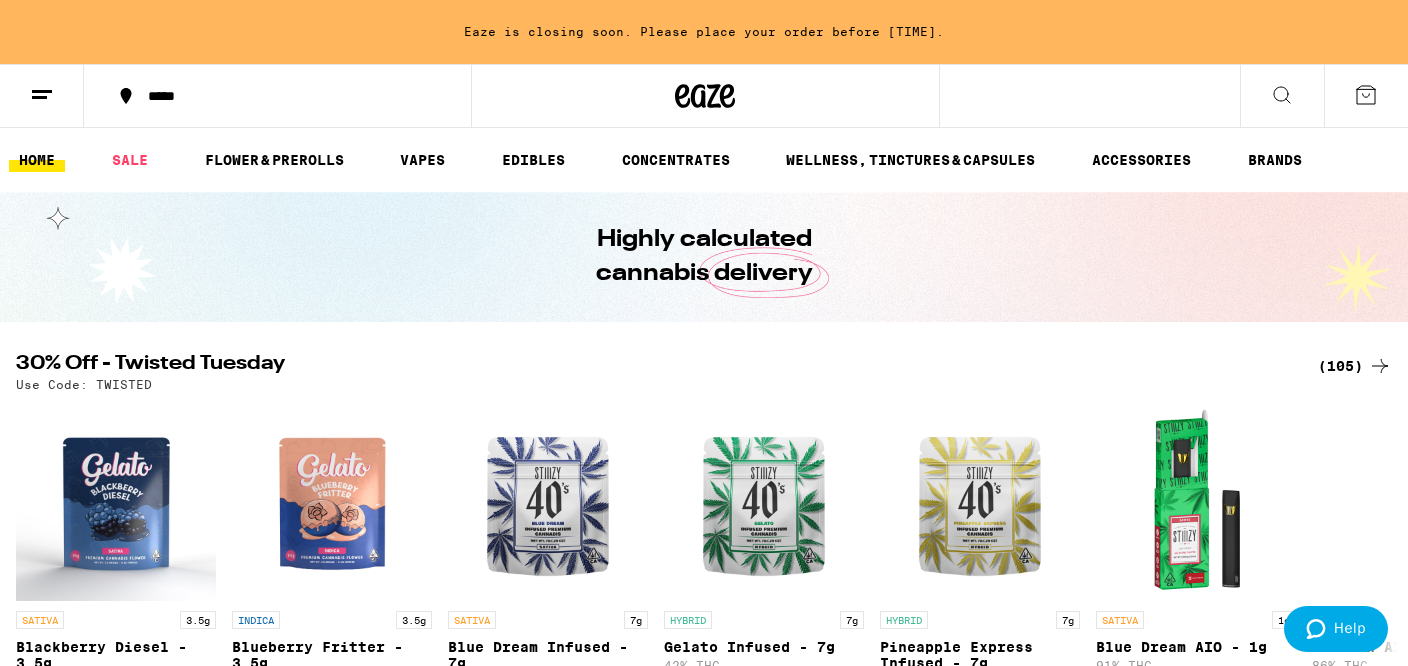 click 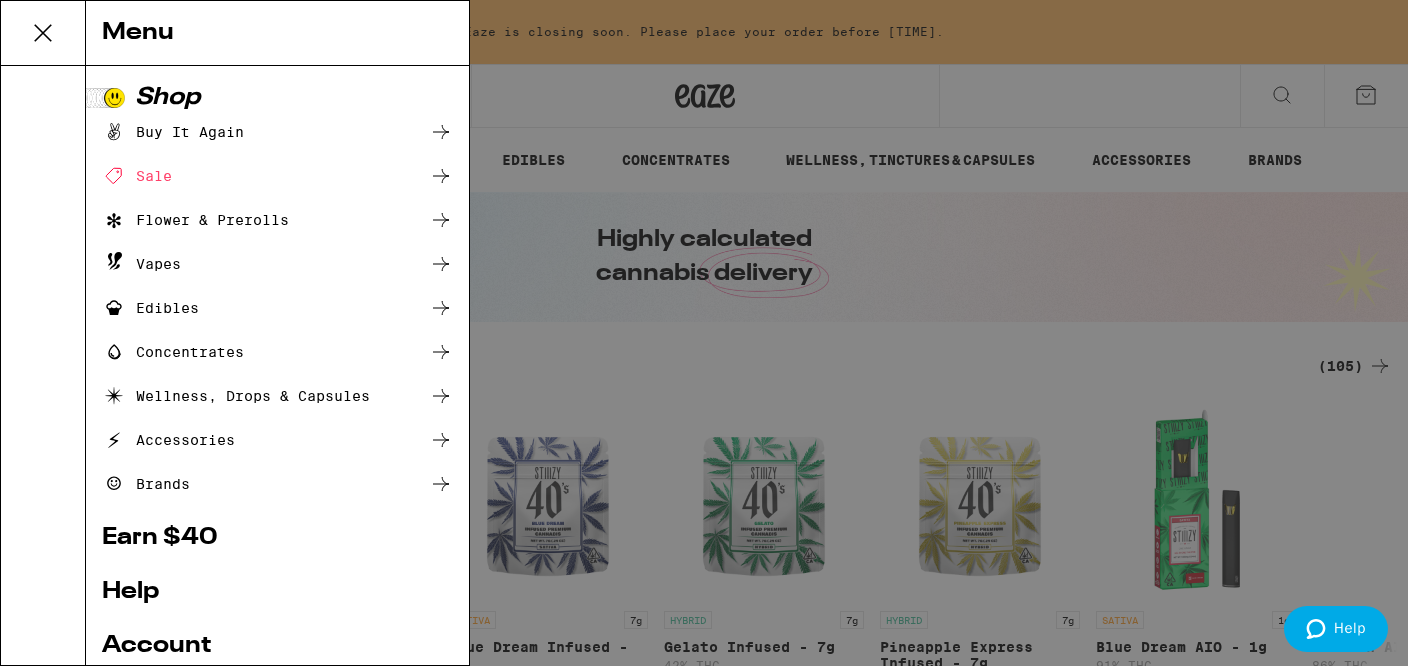 click on "Menu Shop Buy It Again Sale Flower & Prerolls Vapes Edibles Concentrates Wellness, Drops & Capsules Accessories Brands Earn $ [NUMBER] Help Account Logout Blog v 19.43.1" at bounding box center [704, 333] 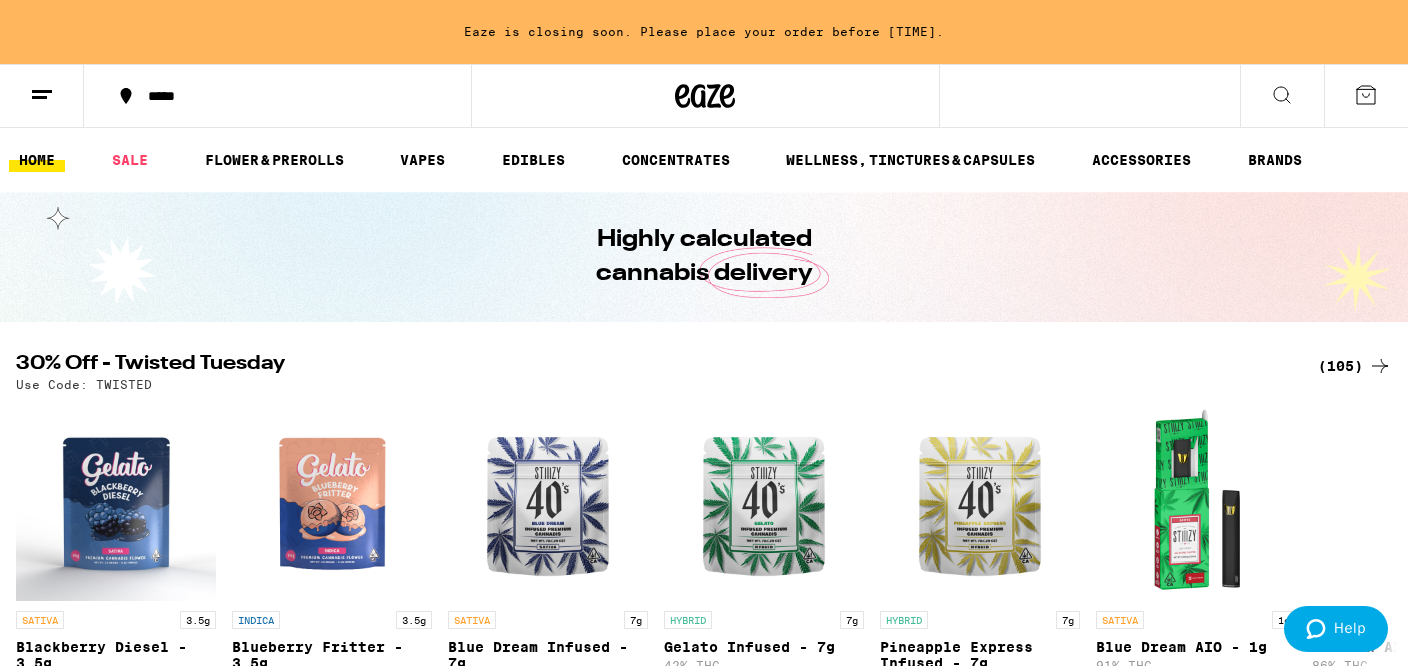 click 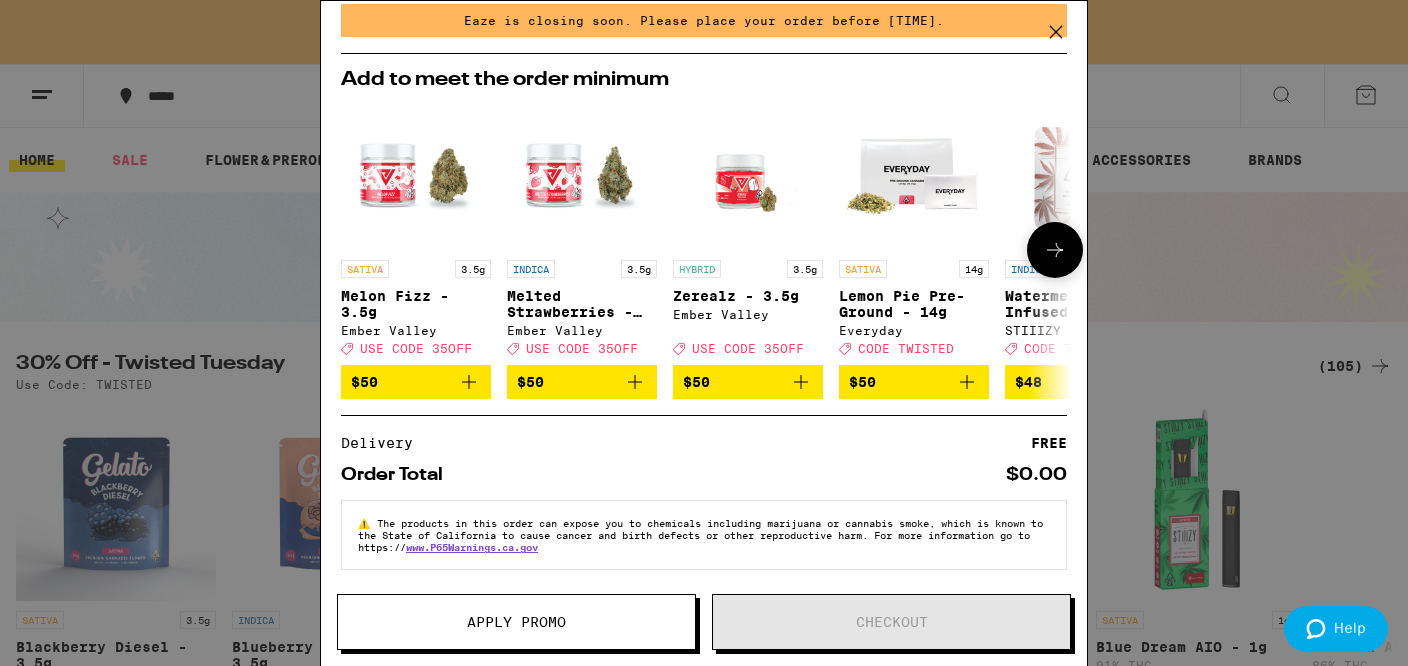 scroll, scrollTop: 0, scrollLeft: 0, axis: both 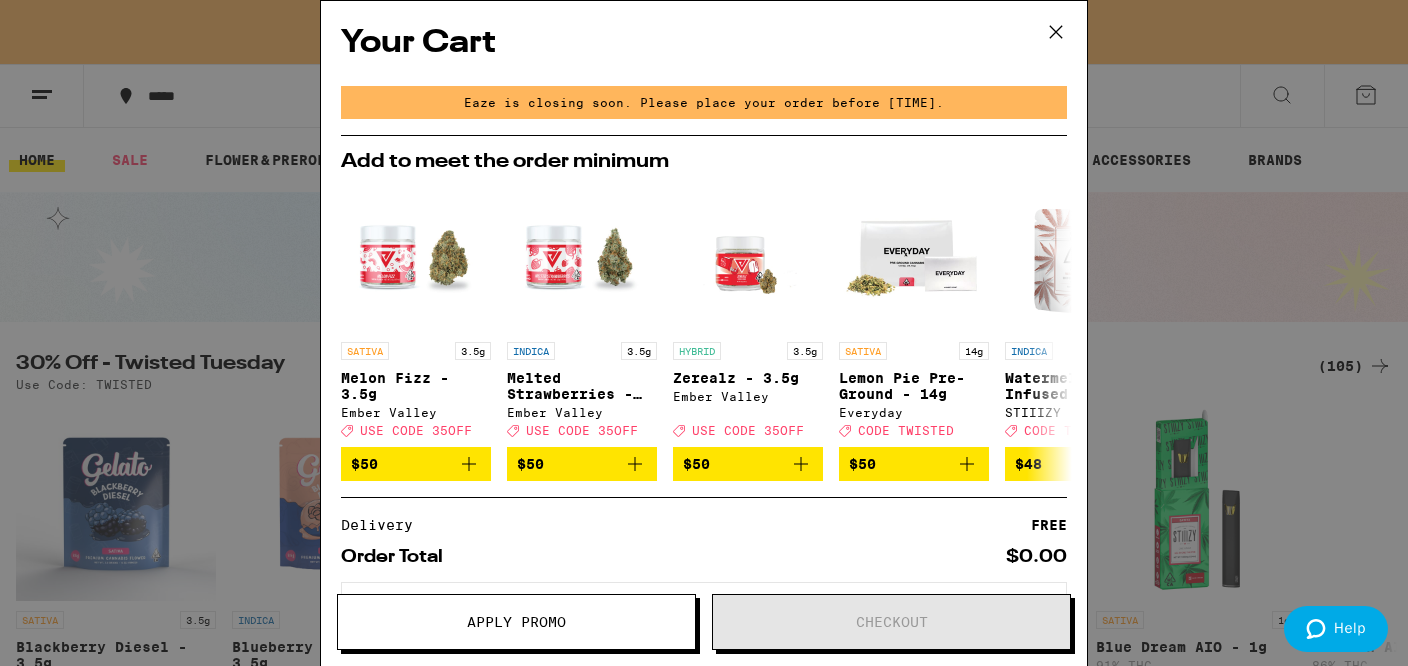 click on "Apply Promo" at bounding box center (516, 622) 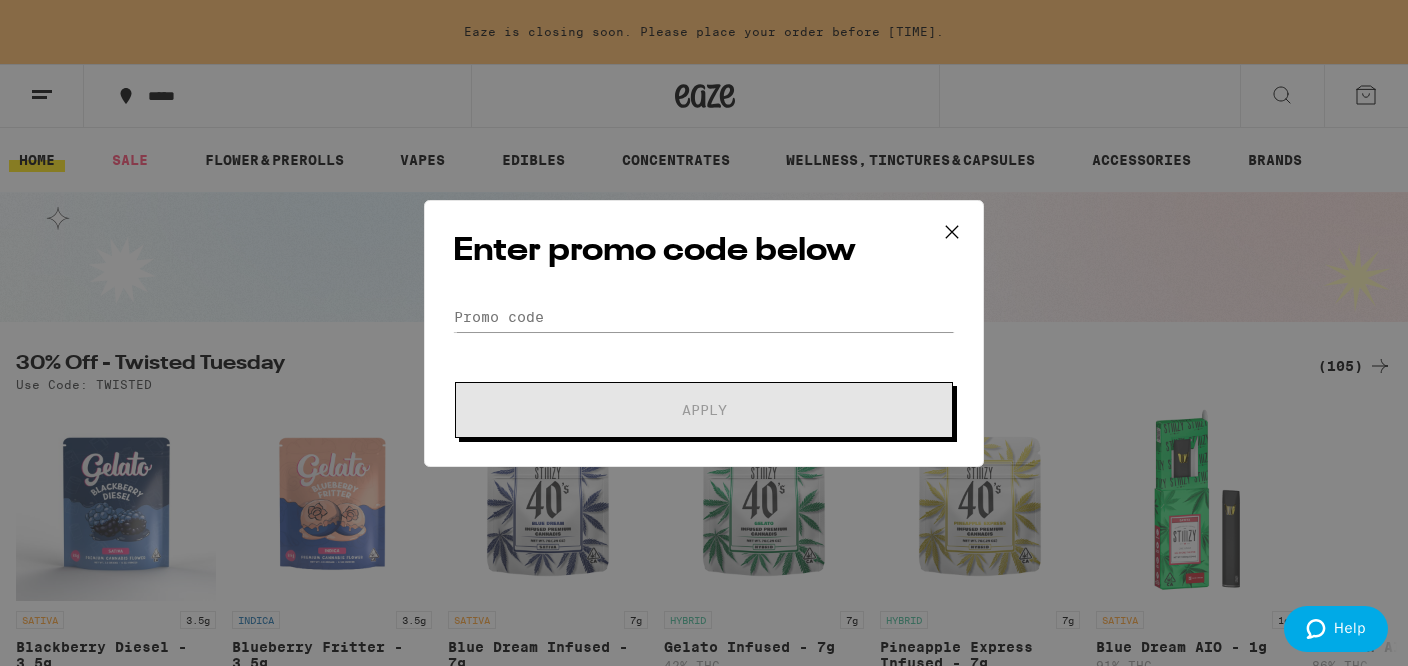 scroll, scrollTop: 0, scrollLeft: 0, axis: both 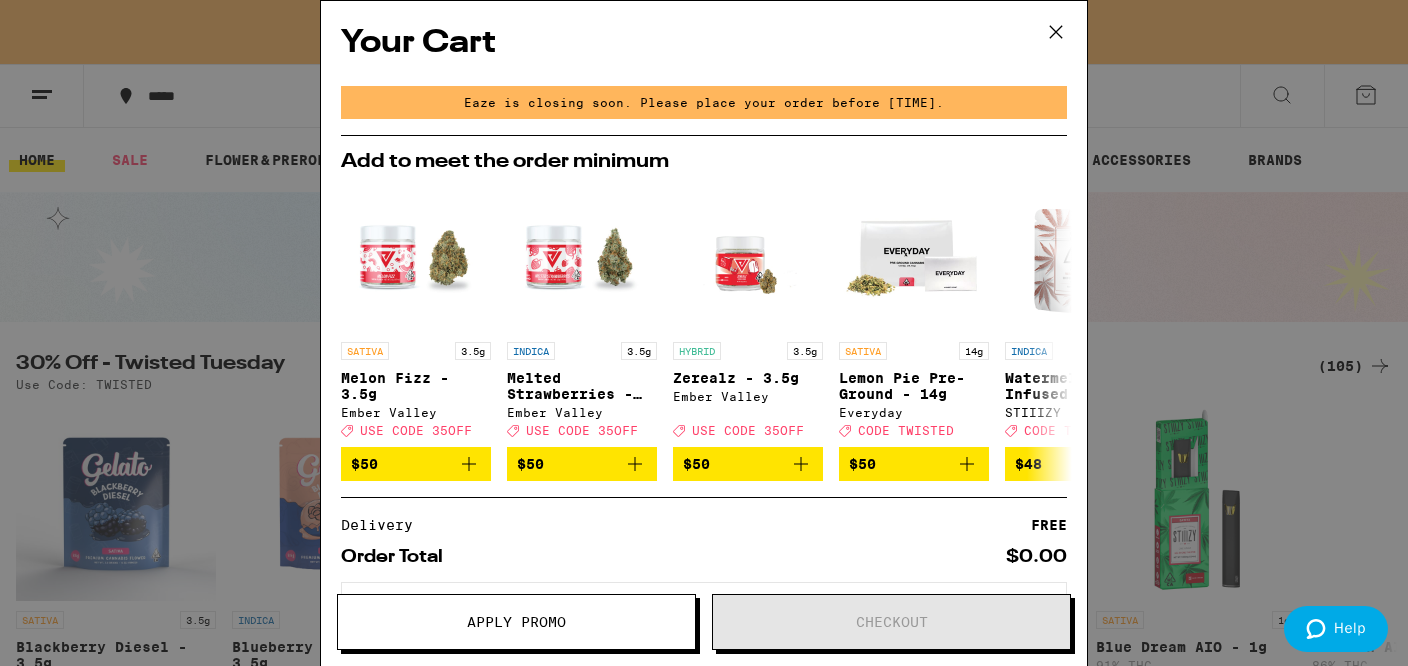 click at bounding box center [1056, 33] 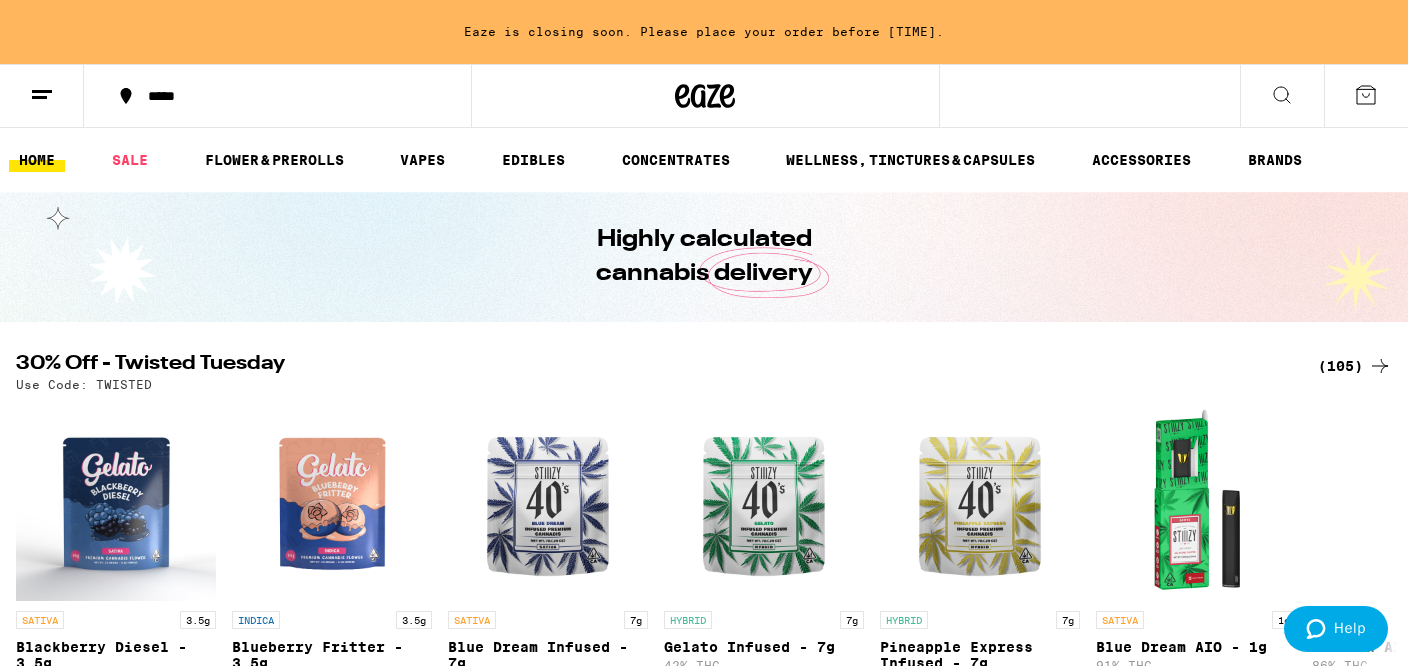 scroll, scrollTop: 0, scrollLeft: 0, axis: both 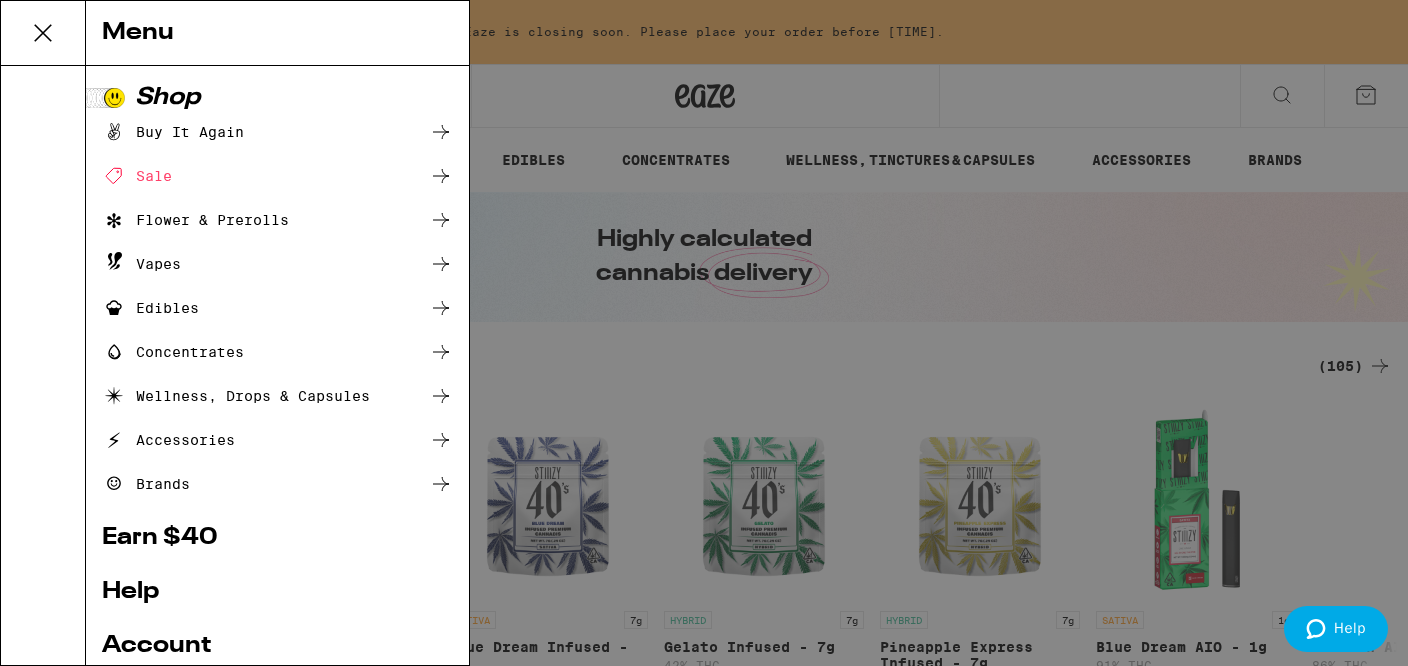 click on "Buy It Again" at bounding box center (173, 132) 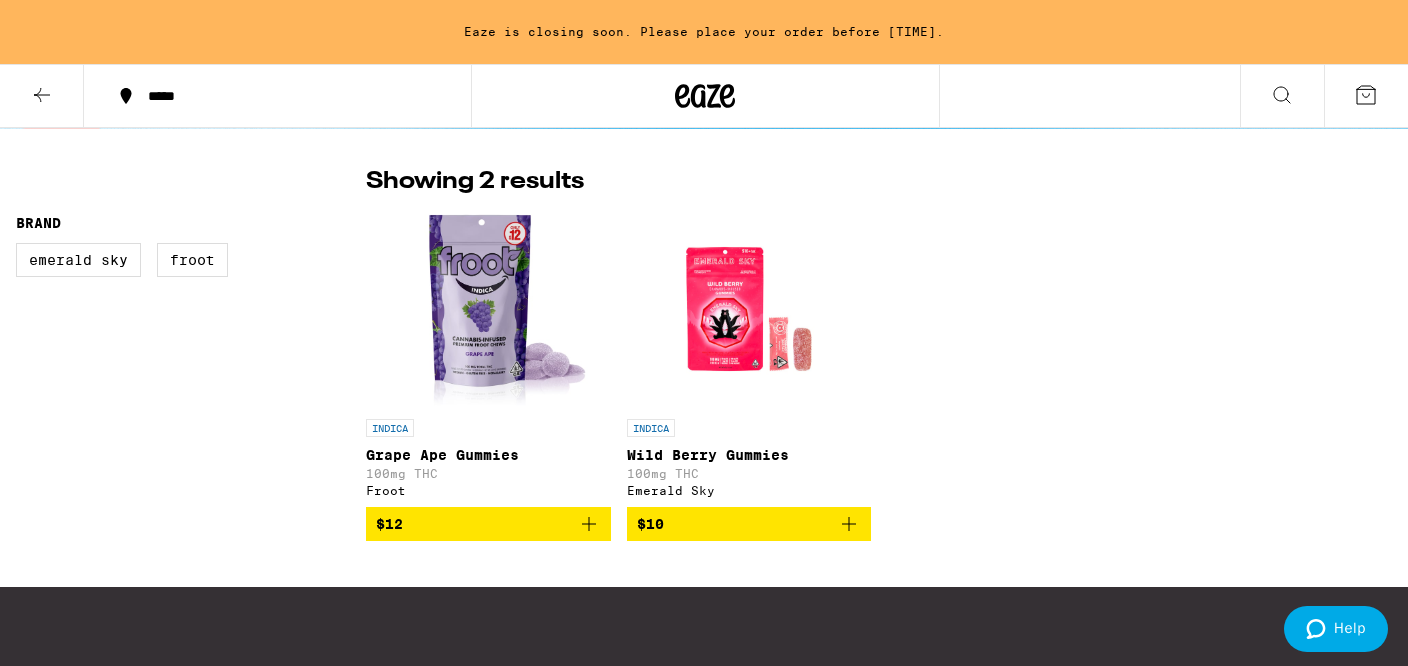 scroll, scrollTop: 131, scrollLeft: 0, axis: vertical 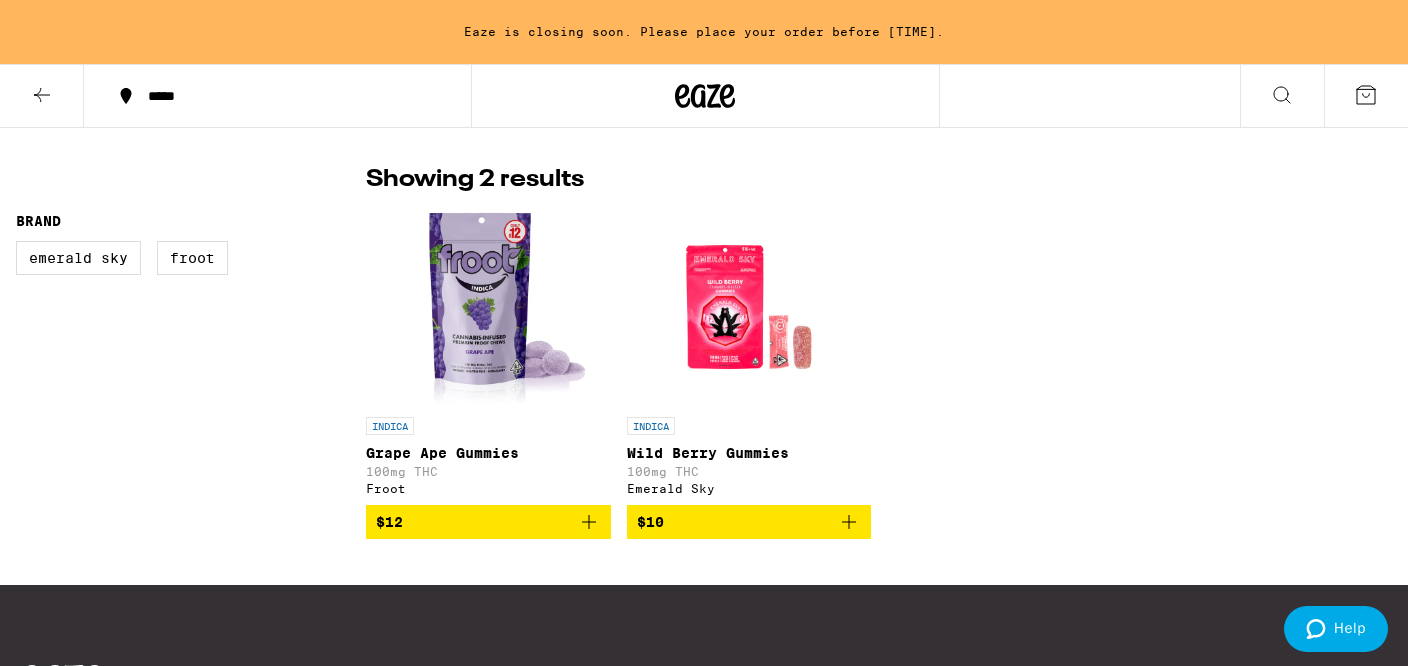 click on "$12" at bounding box center (488, 522) 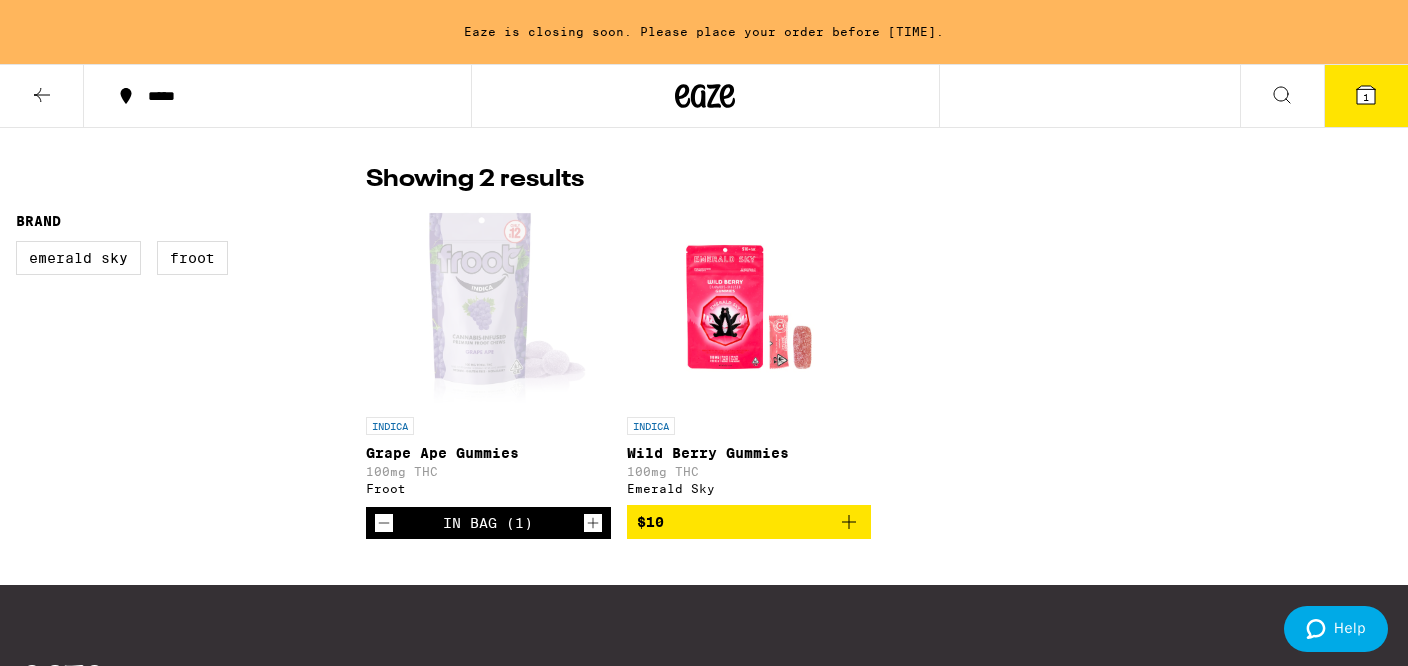 click 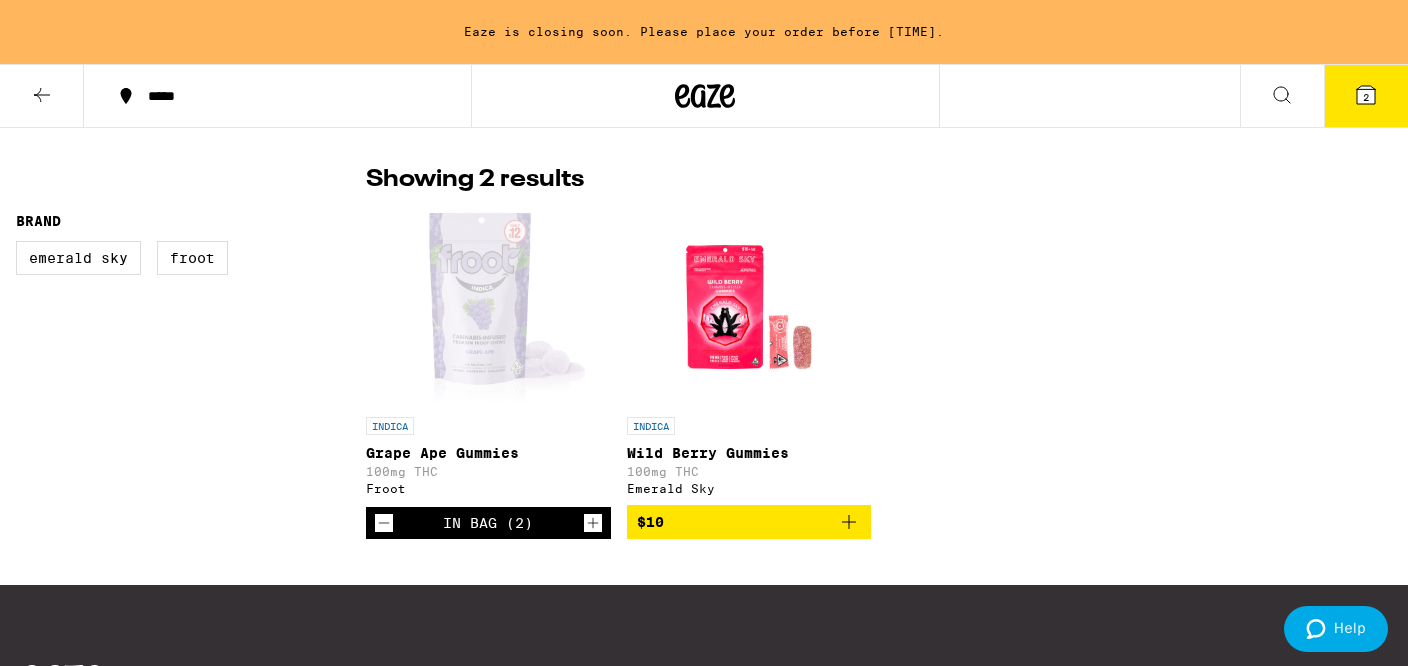 click at bounding box center [42, 96] 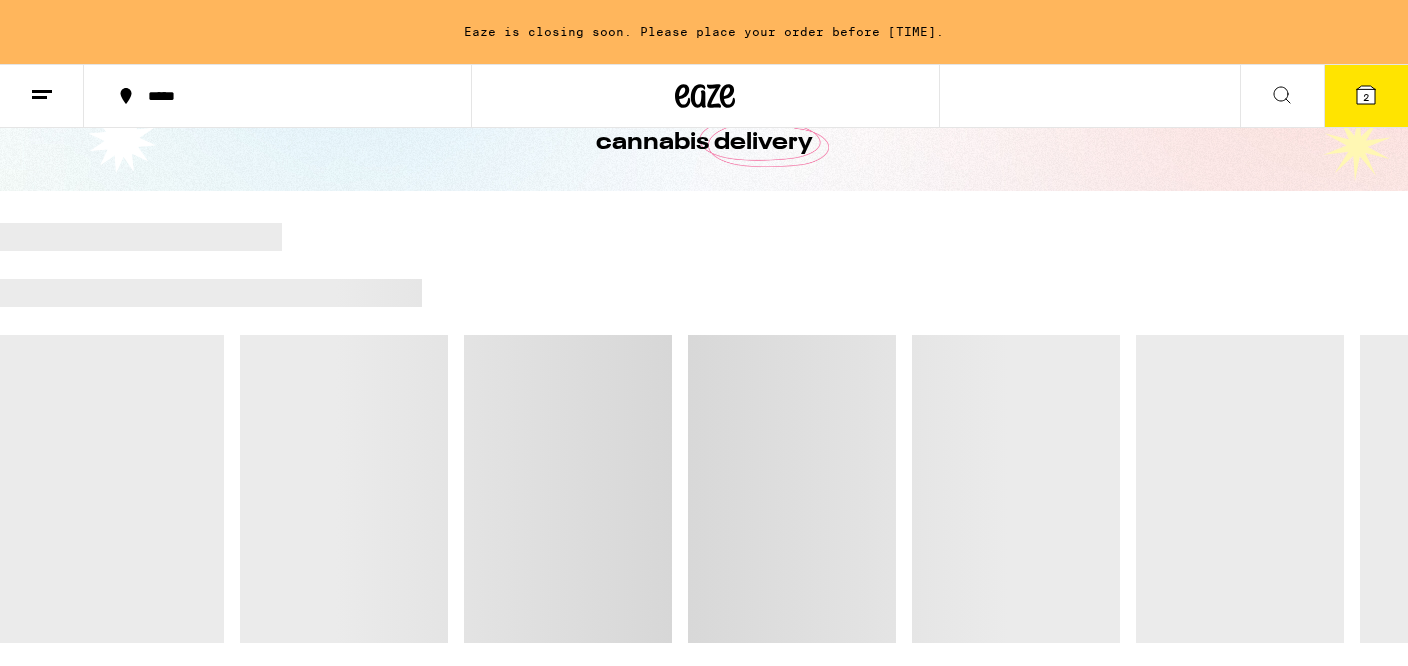 scroll, scrollTop: 0, scrollLeft: 0, axis: both 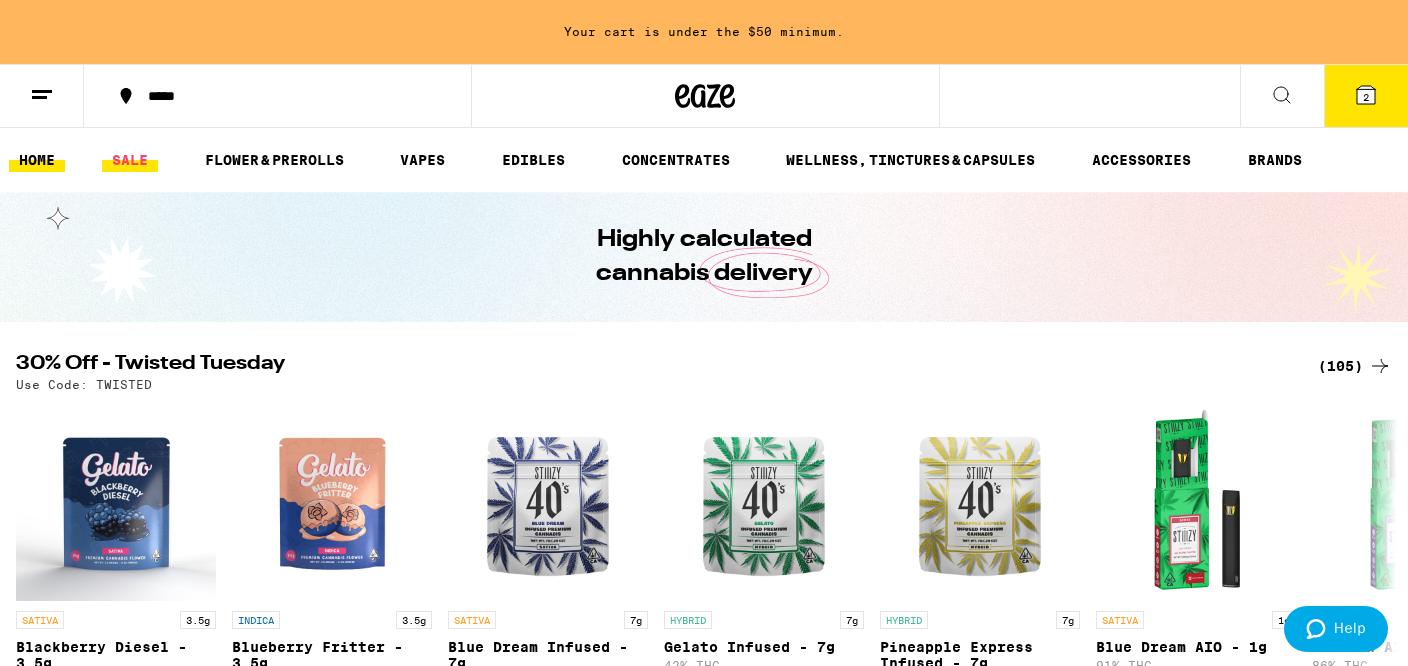 click on "SALE" at bounding box center [130, 160] 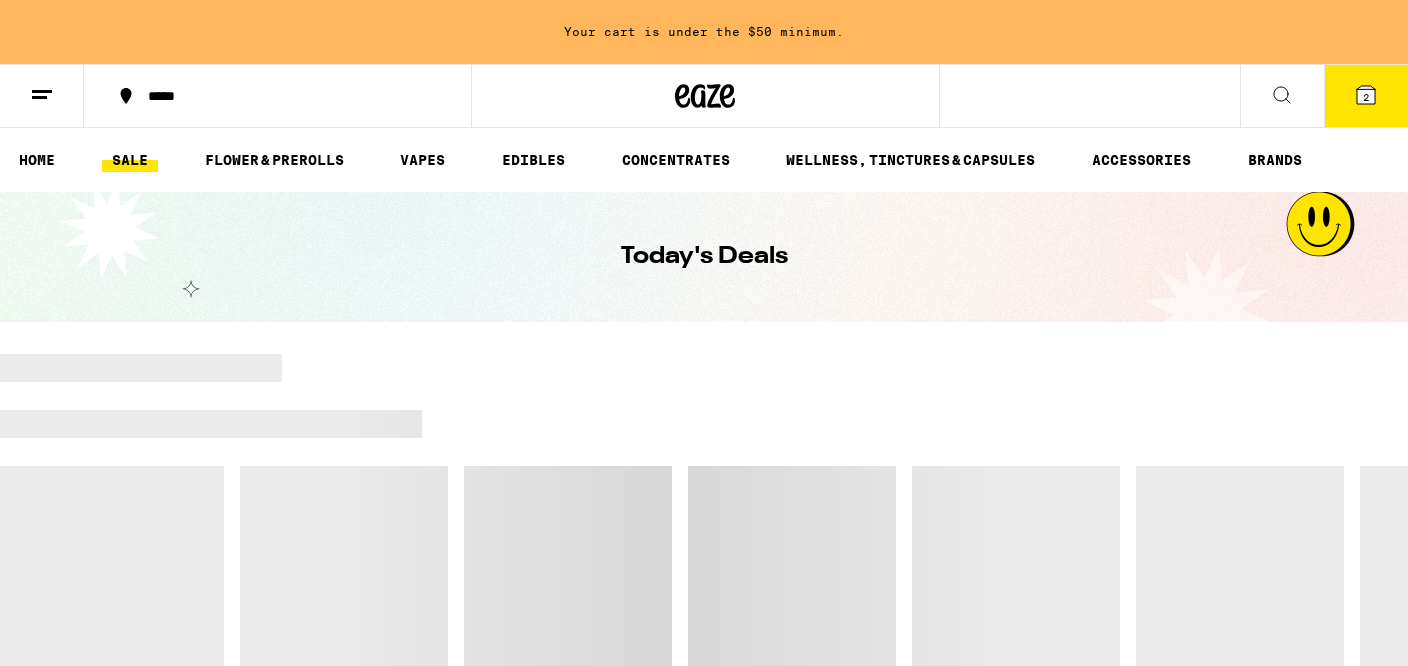 click on "SALE" at bounding box center (130, 160) 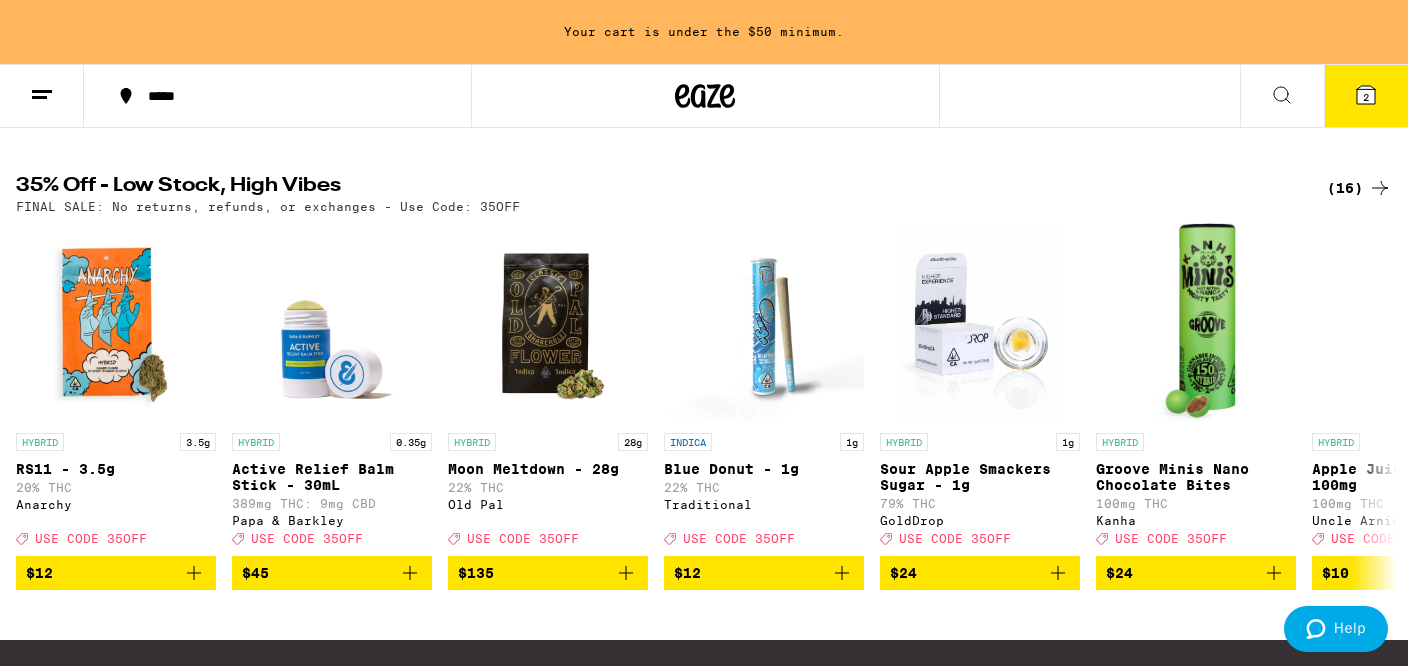 scroll, scrollTop: 624, scrollLeft: 0, axis: vertical 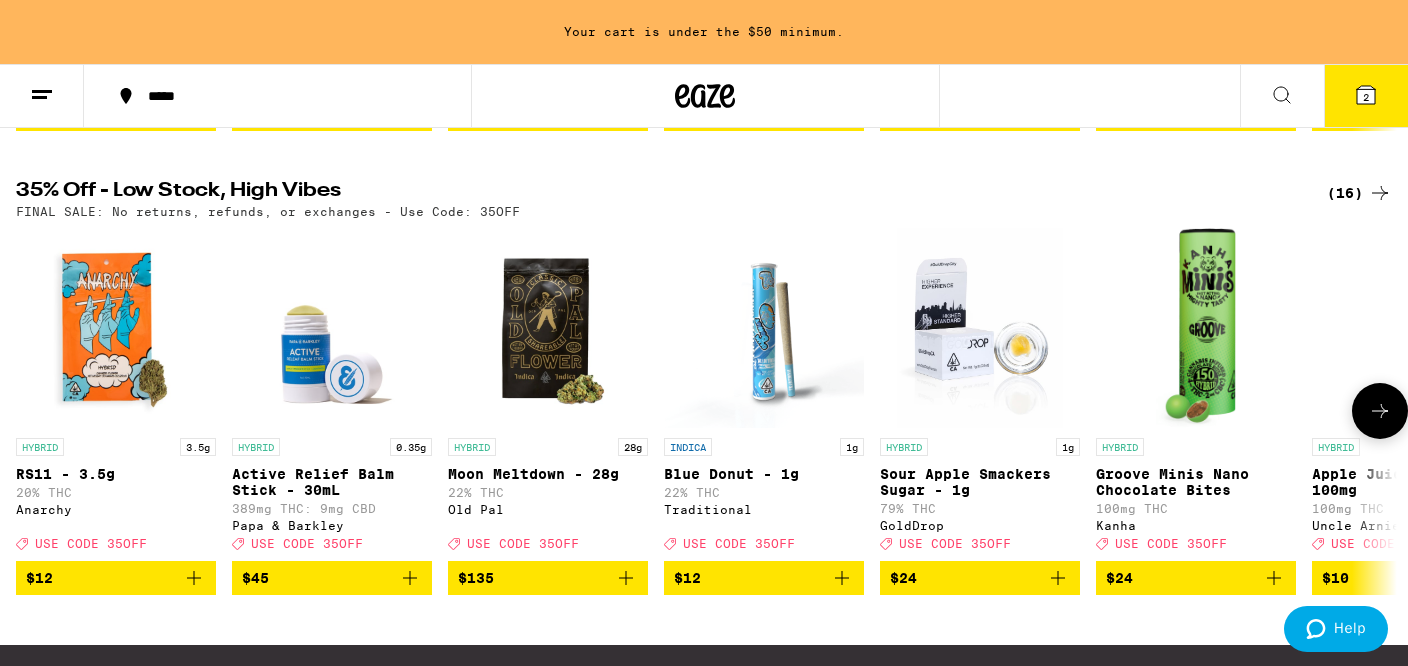 click on "$12" at bounding box center (116, 578) 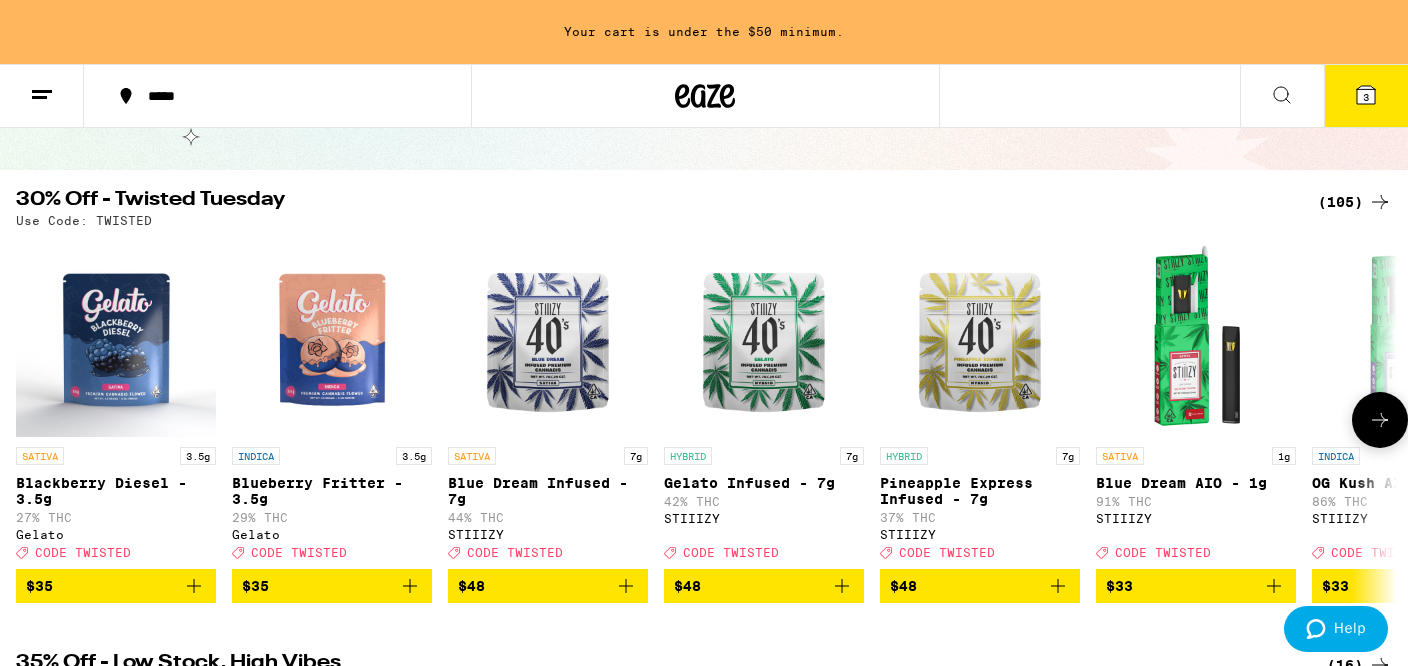 scroll, scrollTop: 154, scrollLeft: 0, axis: vertical 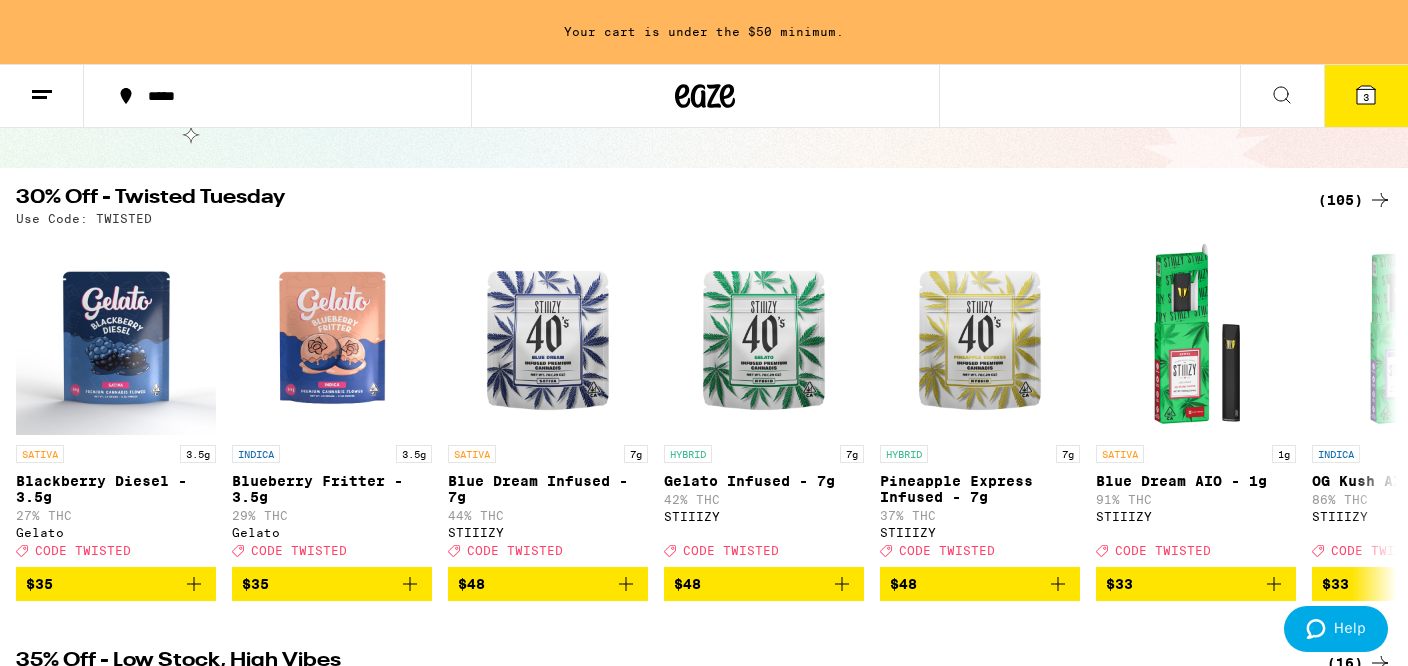 click on "(105)" at bounding box center [1355, 200] 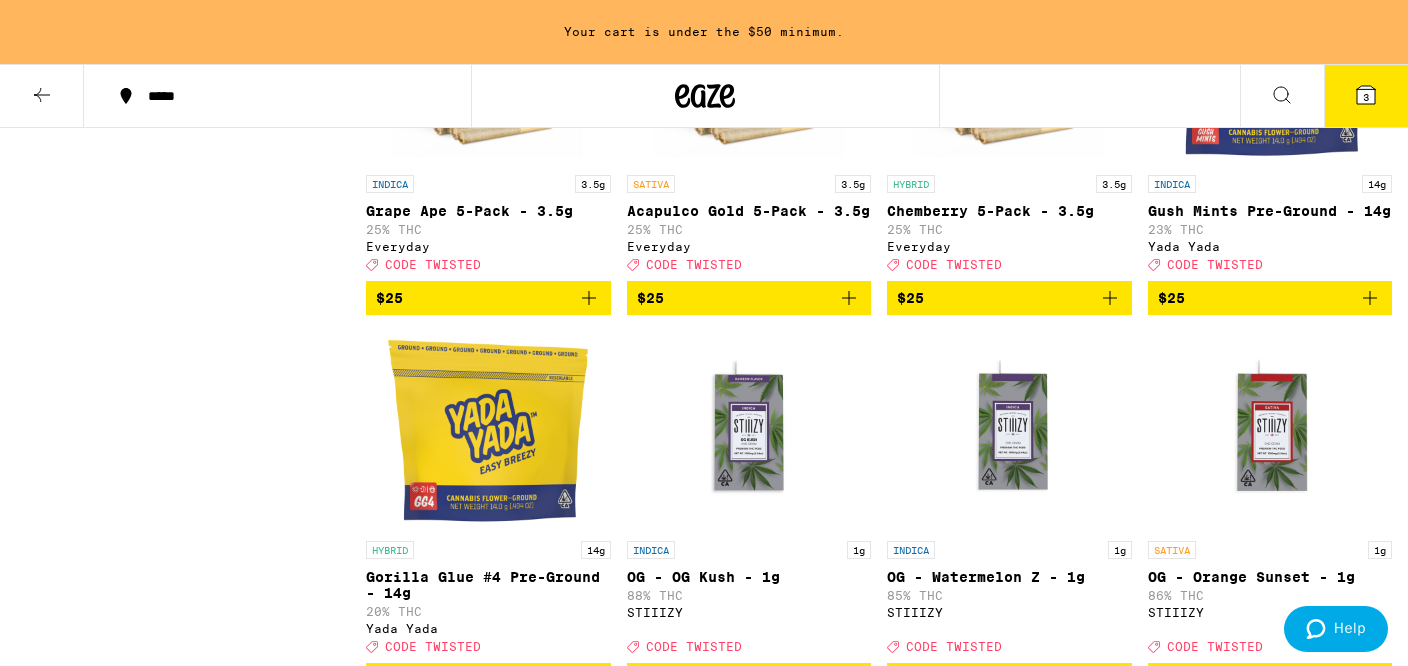 scroll, scrollTop: 4566, scrollLeft: 0, axis: vertical 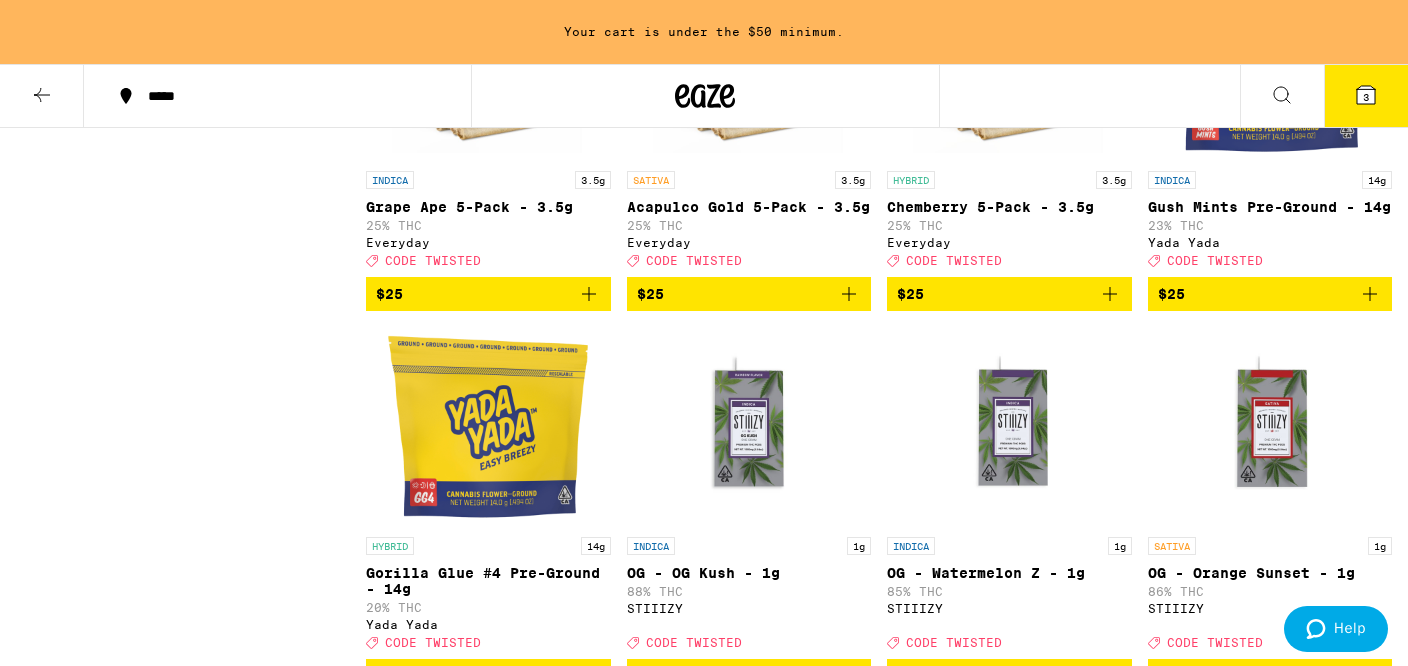 click on "$25" at bounding box center [1270, 294] 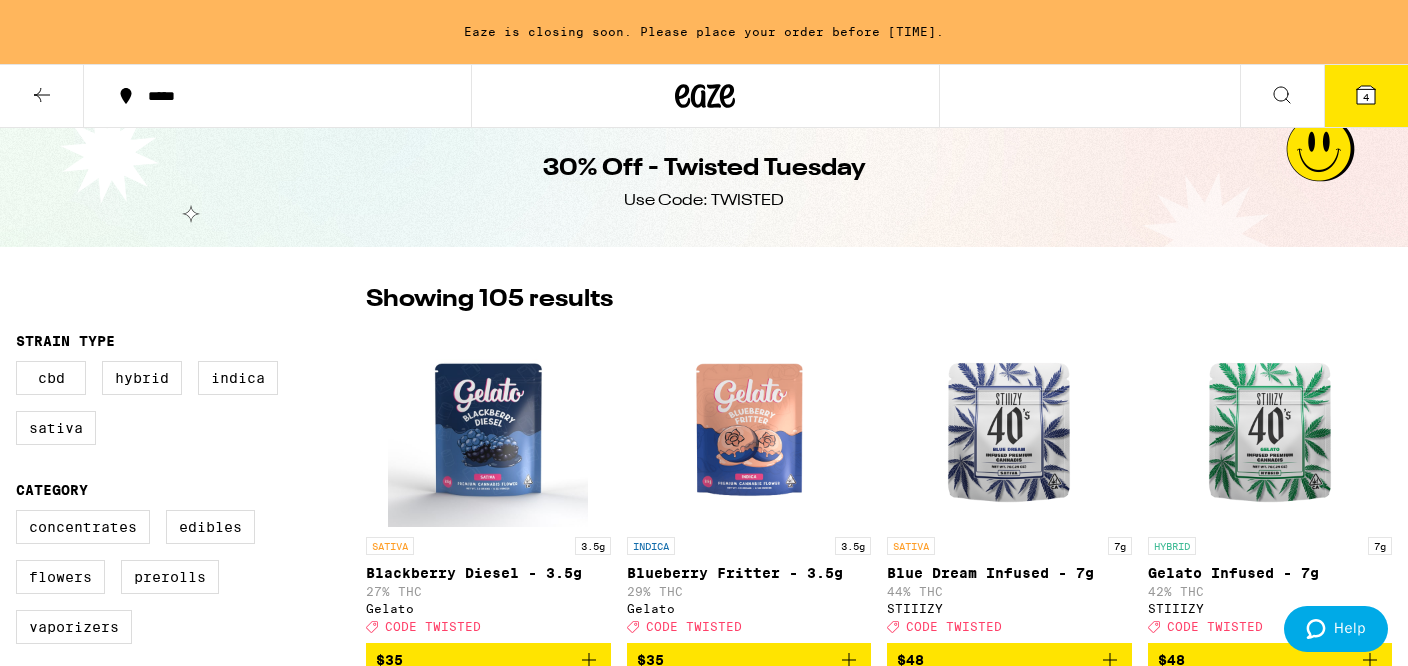 scroll, scrollTop: 0, scrollLeft: 0, axis: both 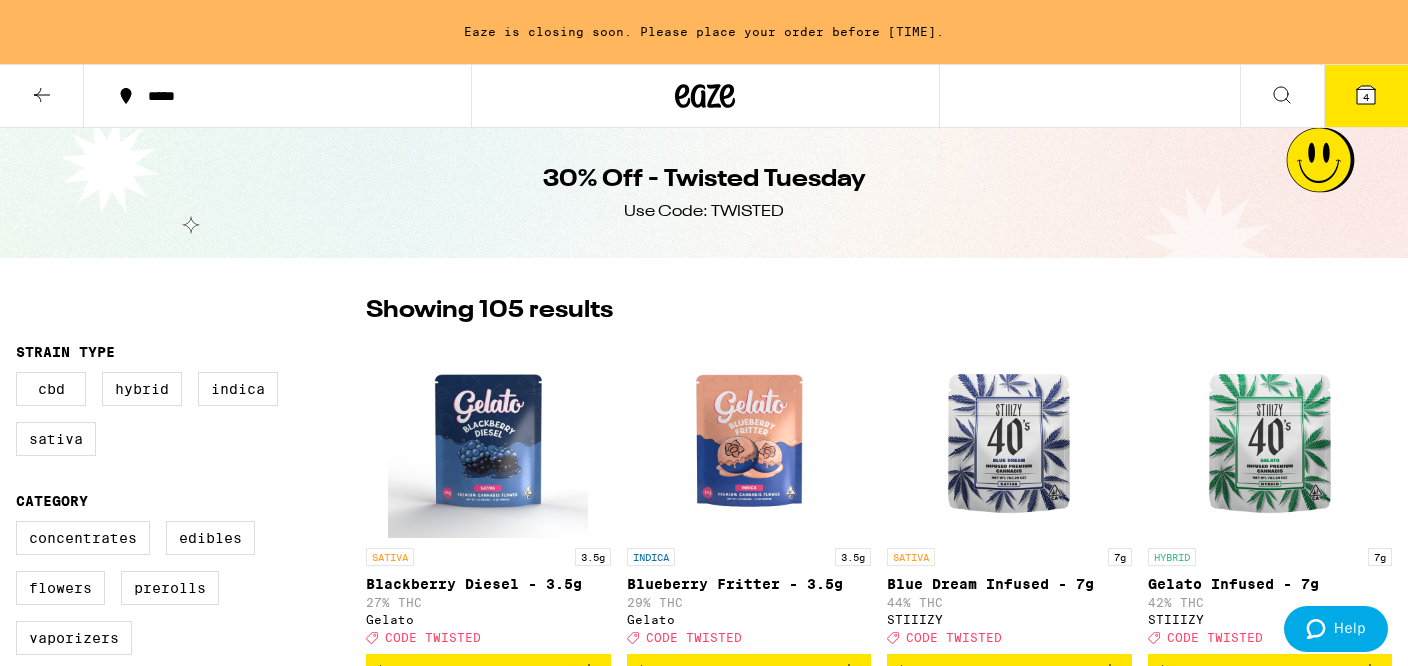click 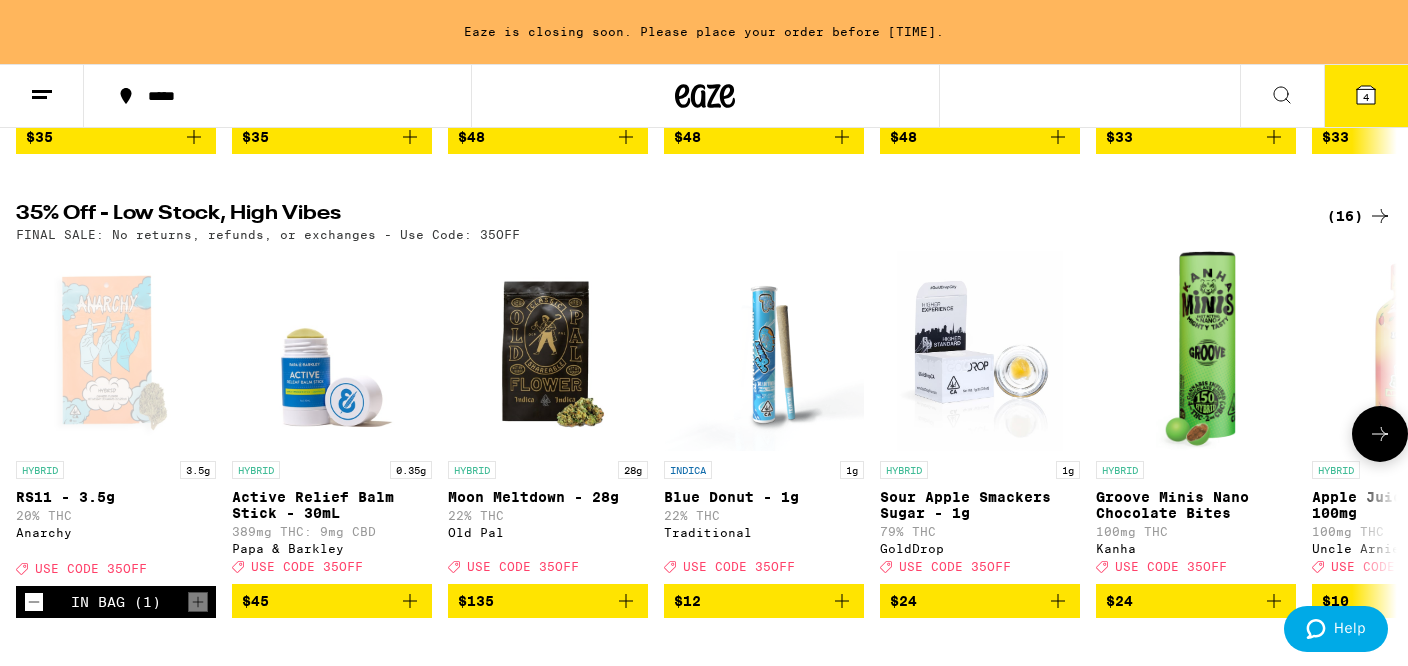 scroll, scrollTop: 597, scrollLeft: 0, axis: vertical 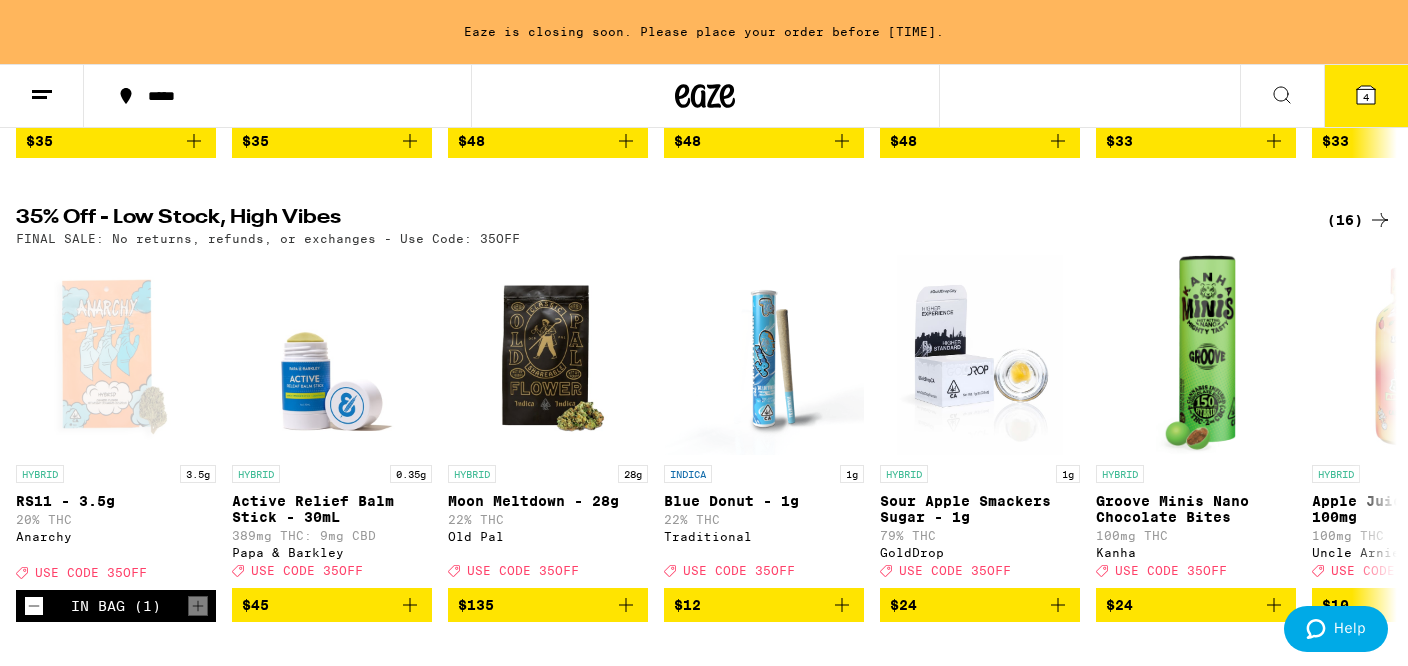 click on "(16)" at bounding box center (1359, 220) 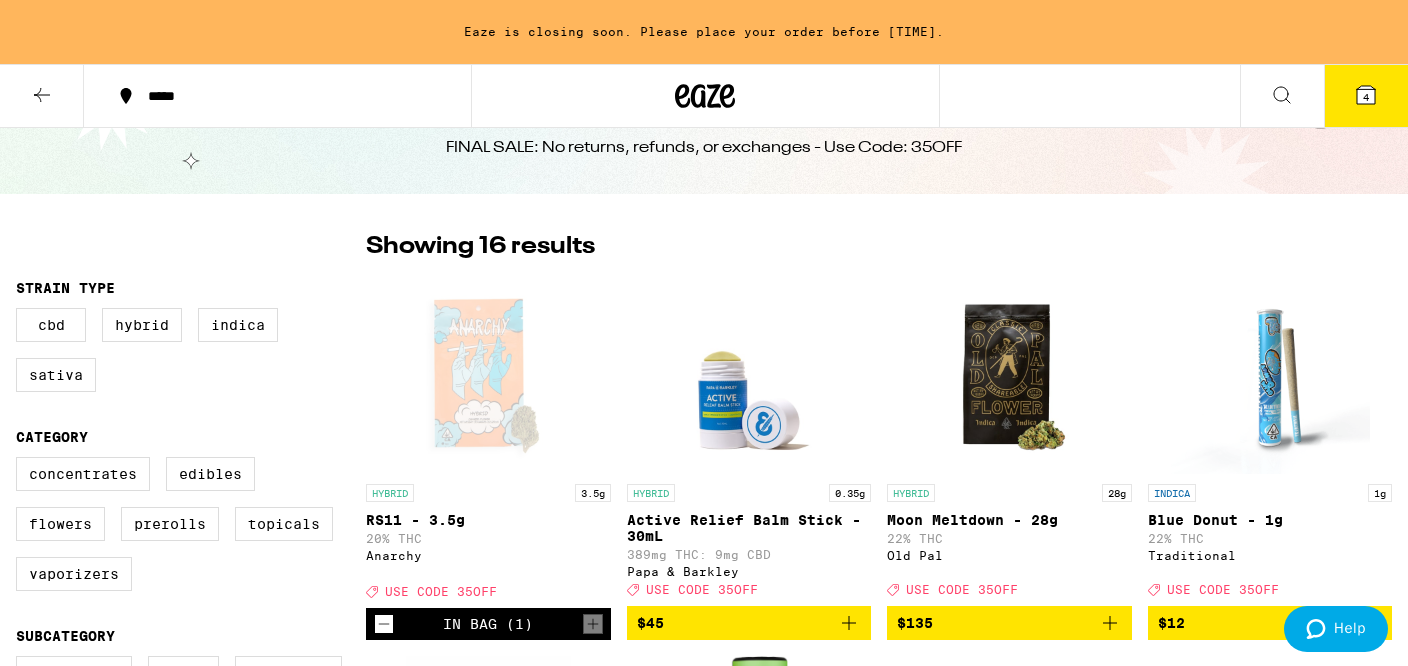 scroll, scrollTop: 0, scrollLeft: 0, axis: both 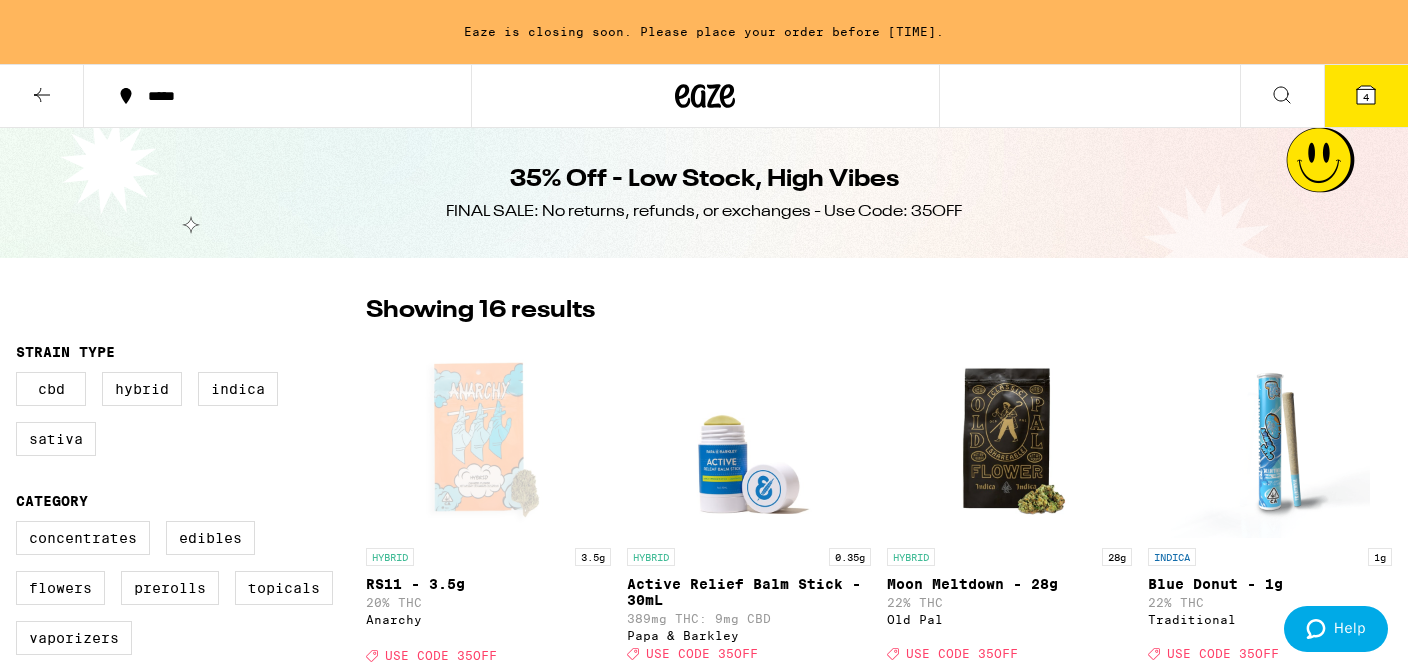 click 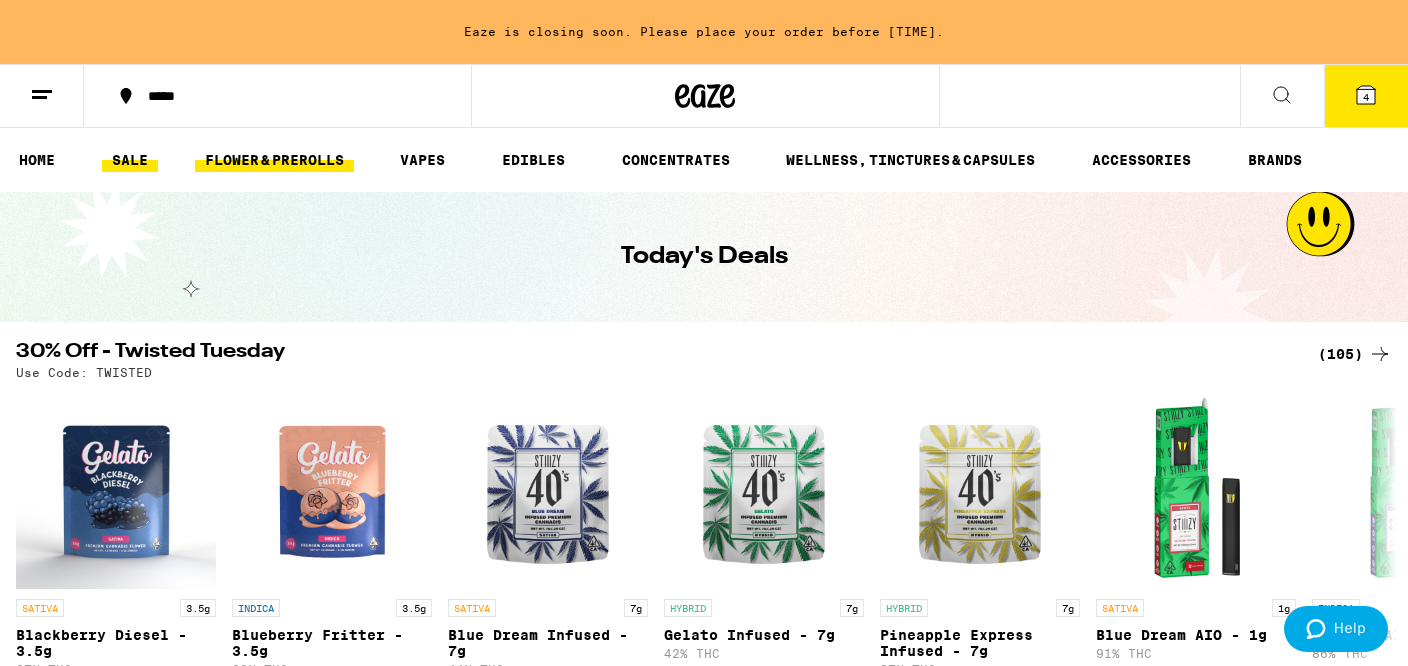 click on "FLOWER & PREROLLS" at bounding box center [274, 160] 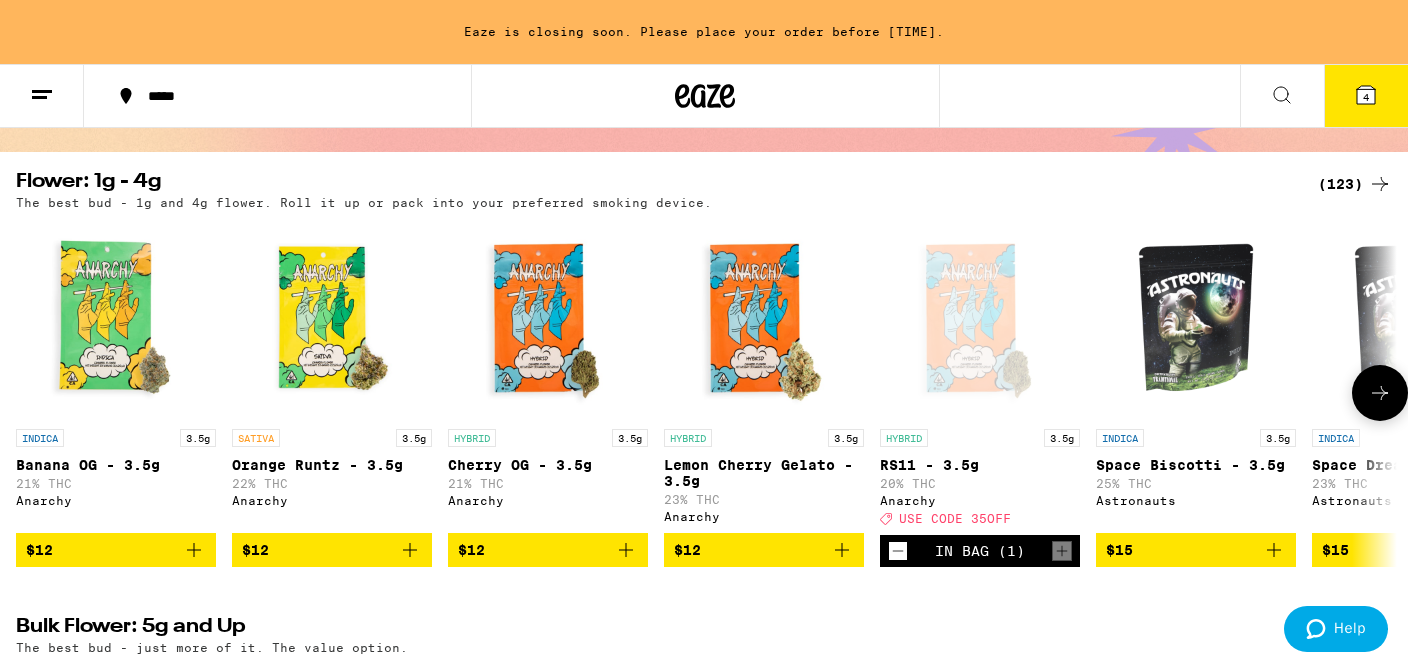scroll, scrollTop: 169, scrollLeft: 0, axis: vertical 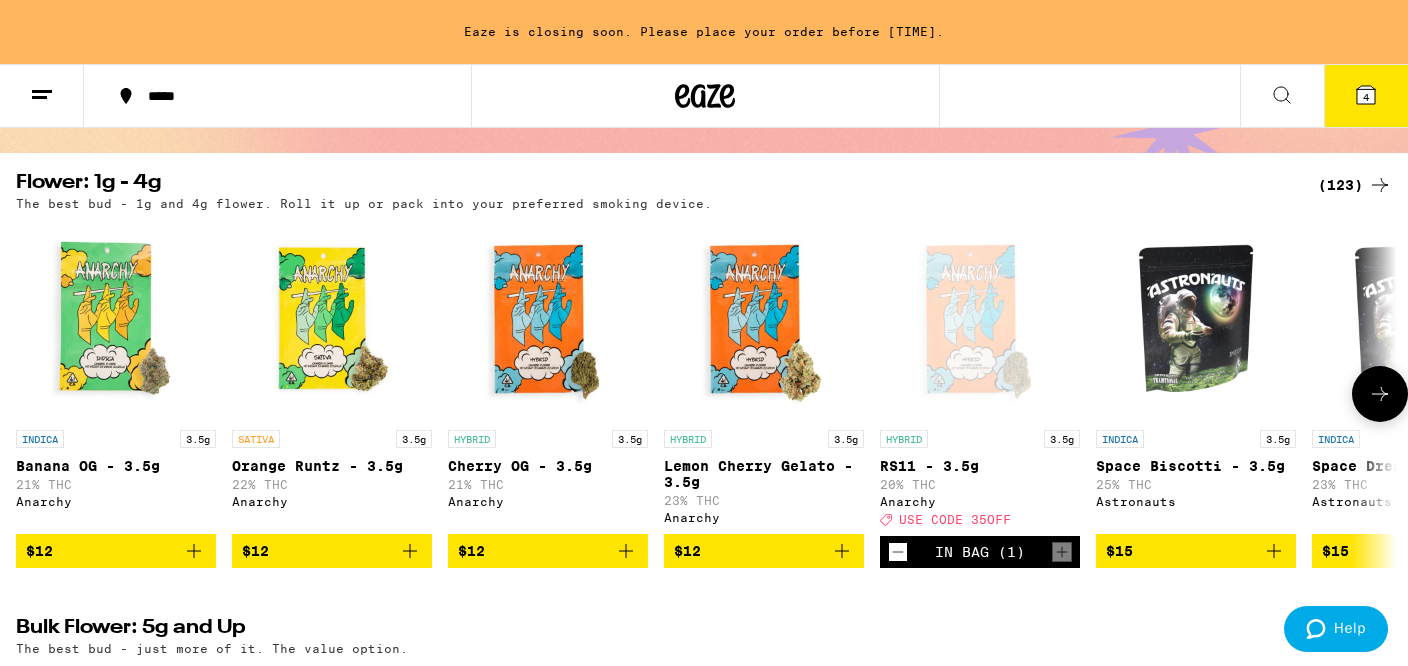 click on "$12" at bounding box center (332, 551) 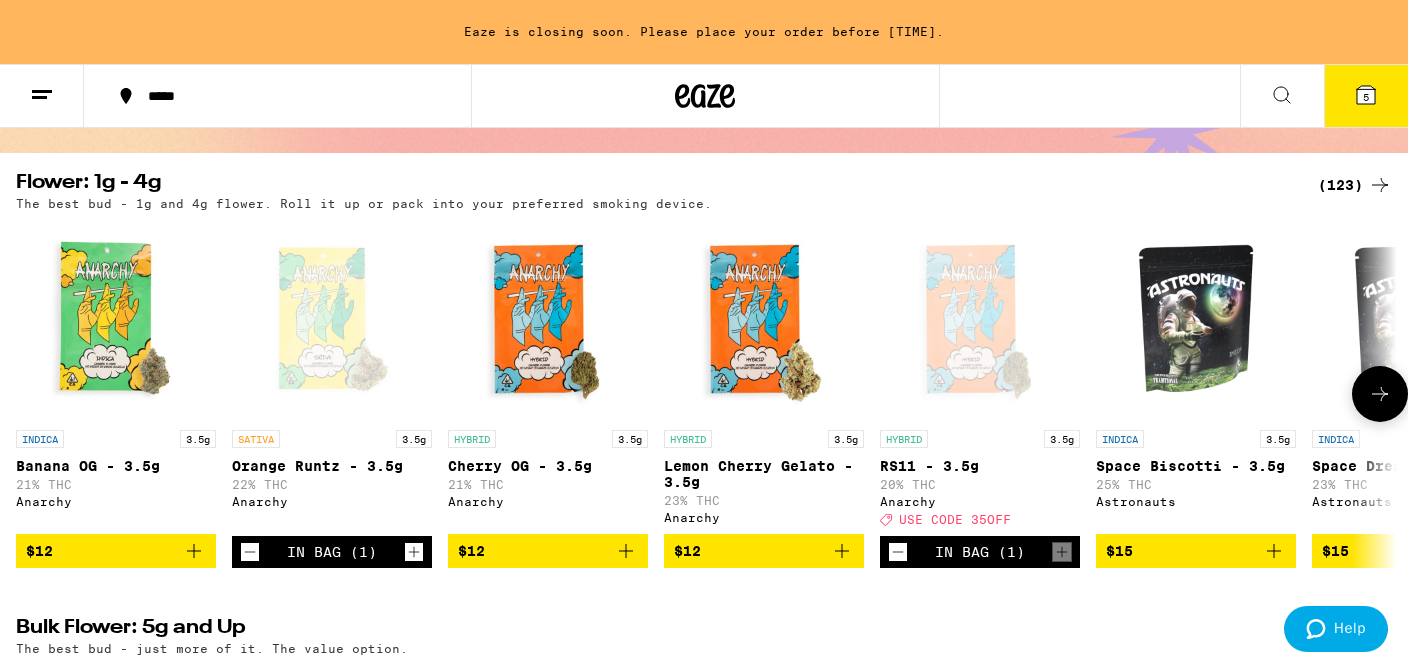 click 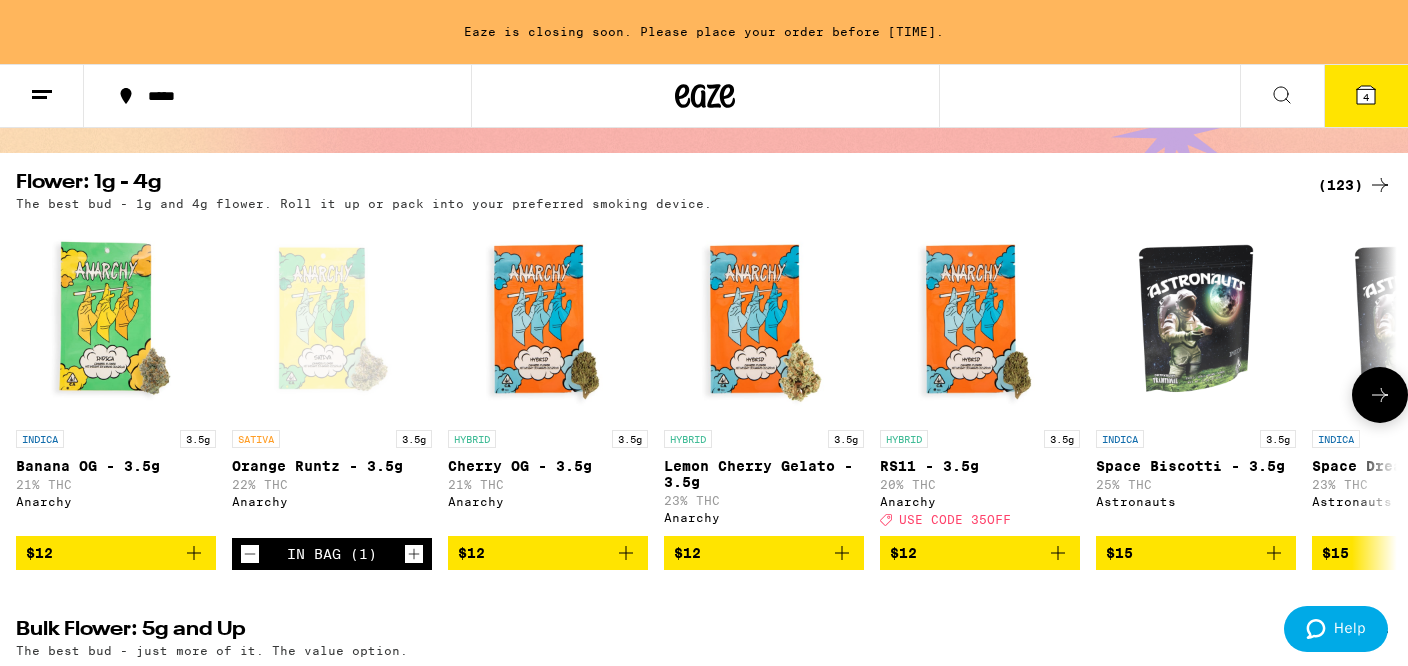 click on "$12" at bounding box center [764, 553] 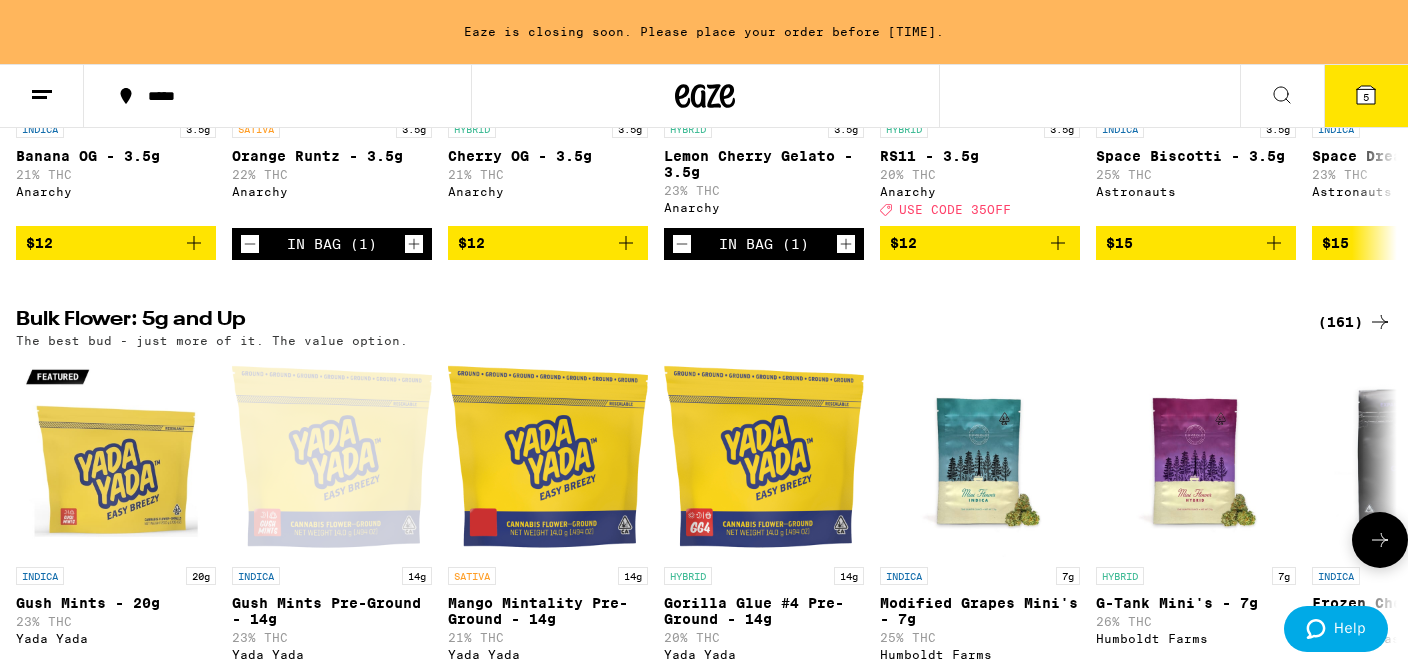 scroll, scrollTop: 476, scrollLeft: 0, axis: vertical 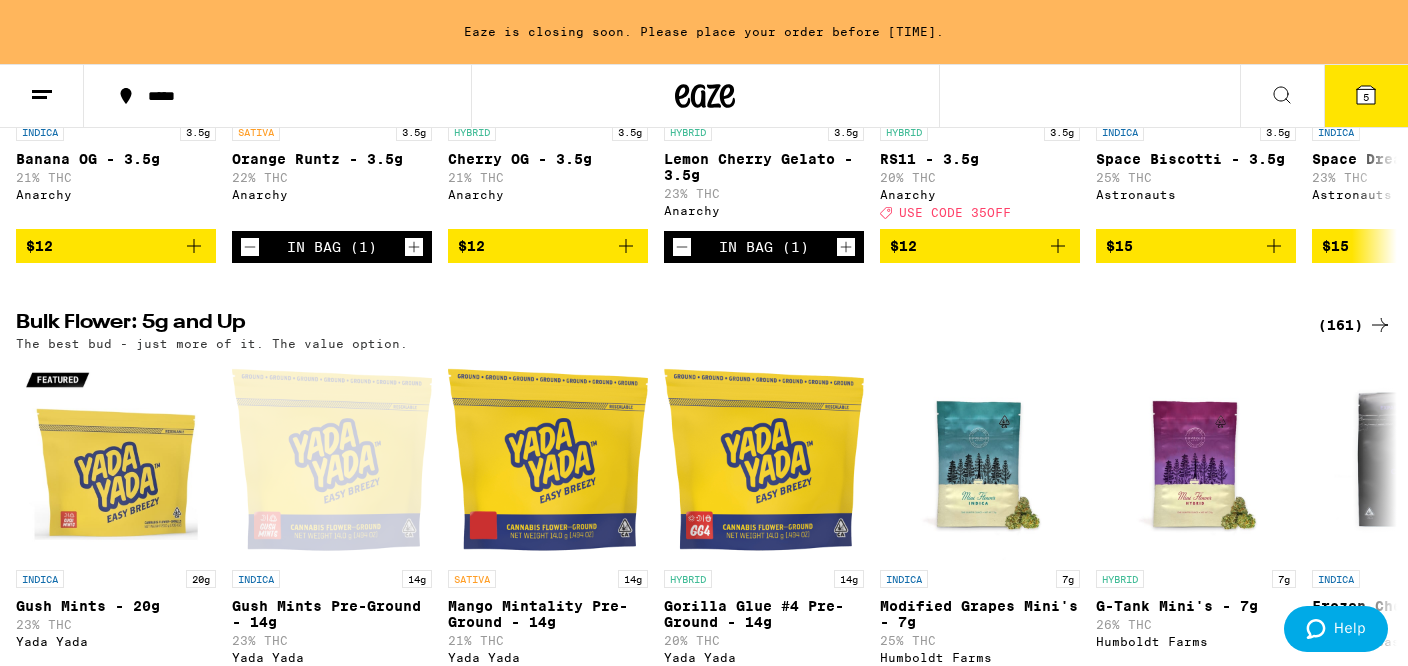 click on "(161)" at bounding box center (1355, 325) 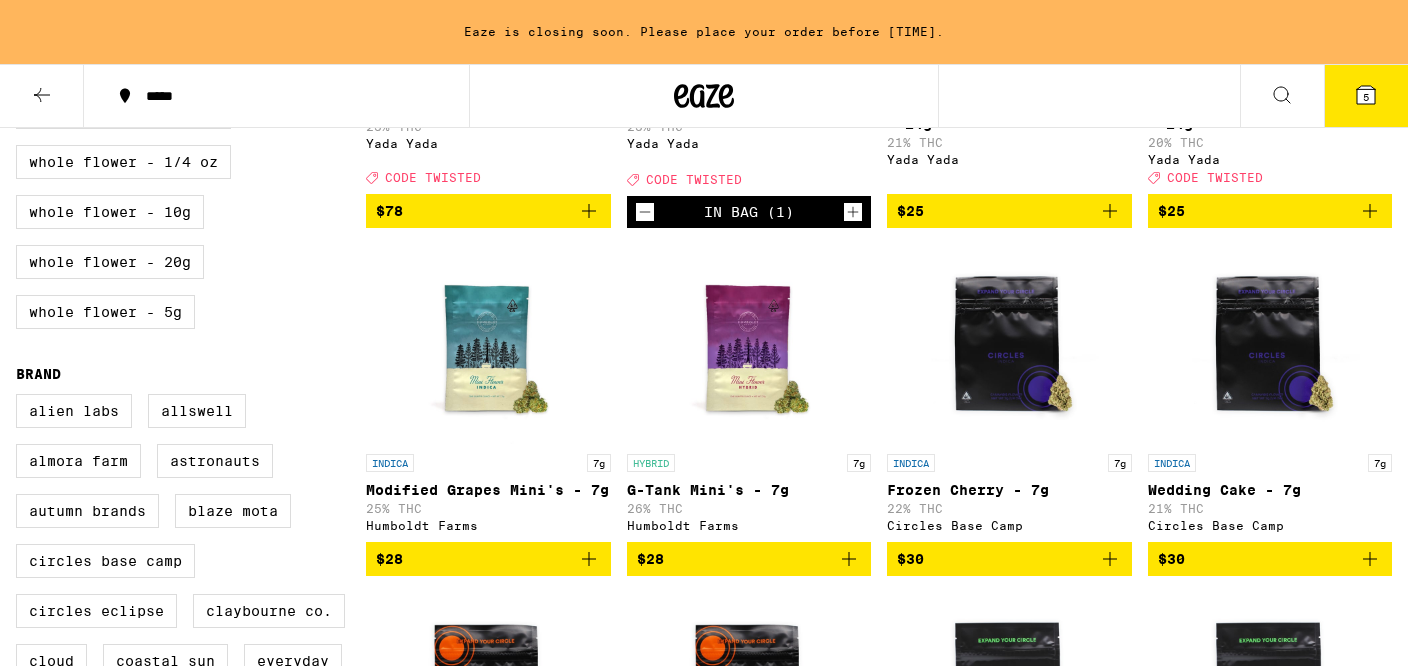 scroll, scrollTop: 0, scrollLeft: 0, axis: both 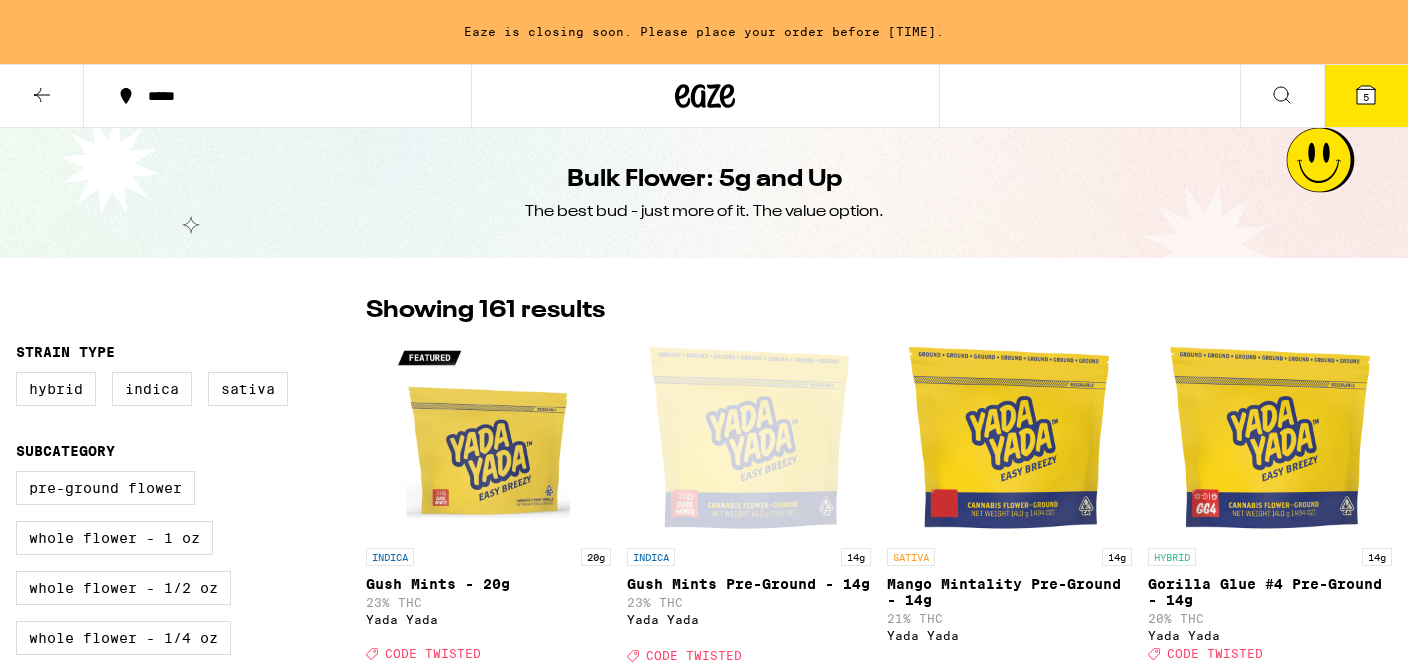 click at bounding box center [1270, 438] 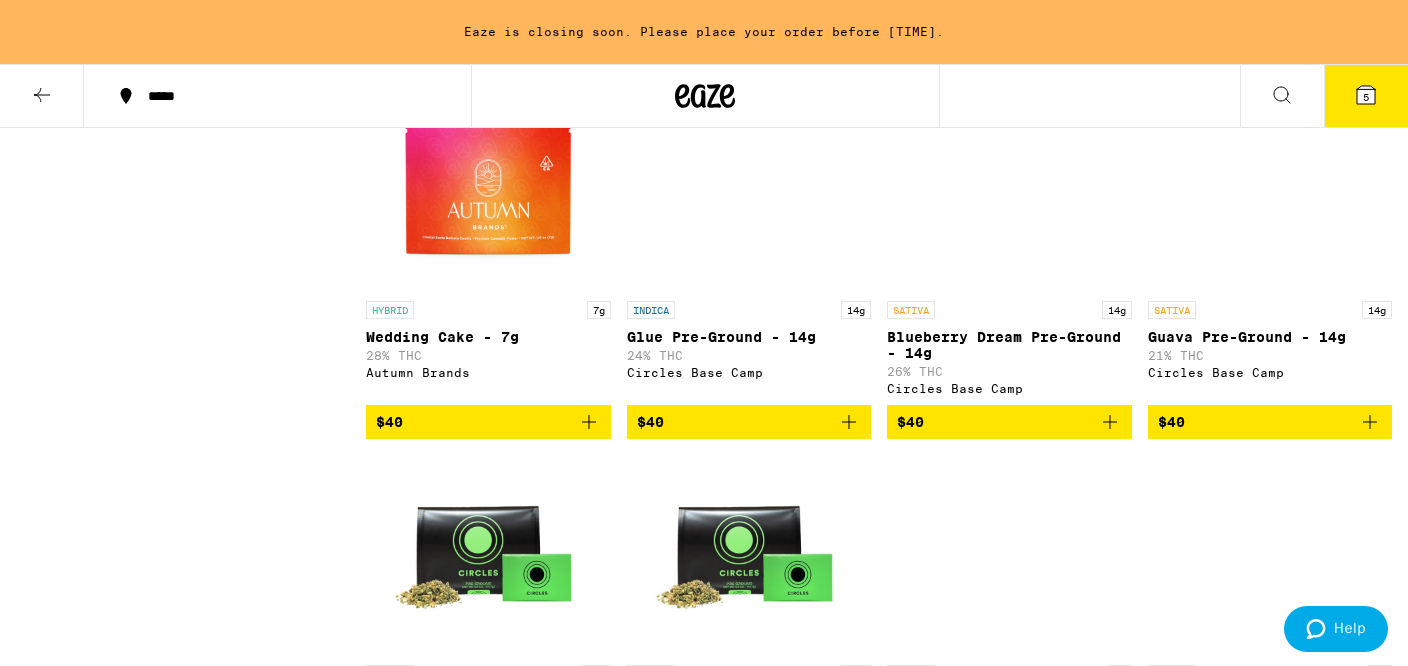 scroll, scrollTop: 2782, scrollLeft: 0, axis: vertical 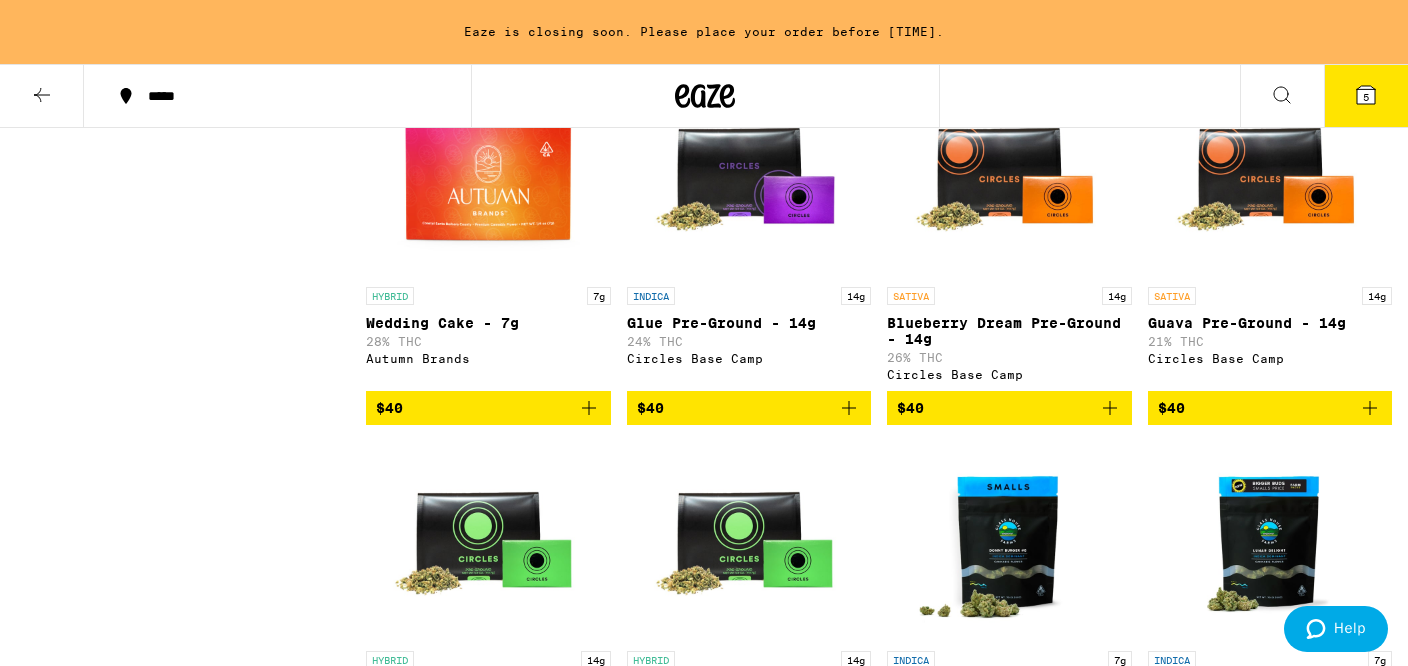 click 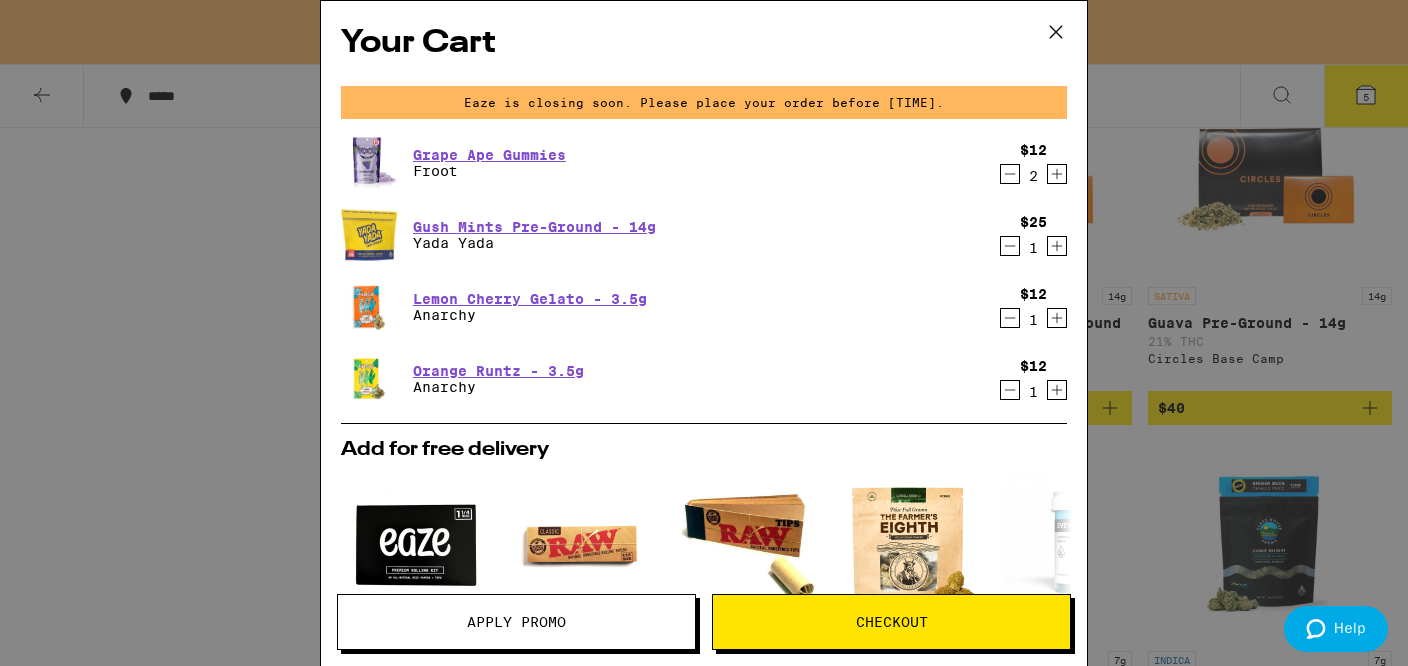 click 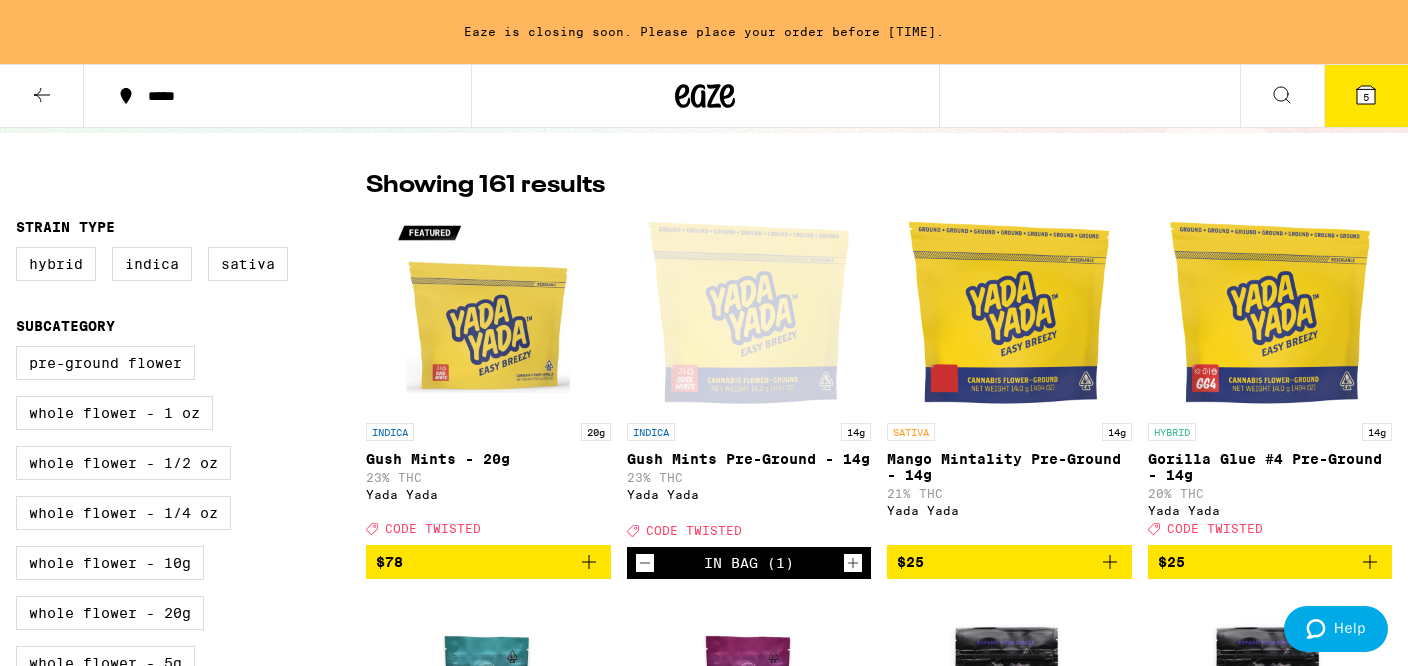 scroll, scrollTop: 0, scrollLeft: 0, axis: both 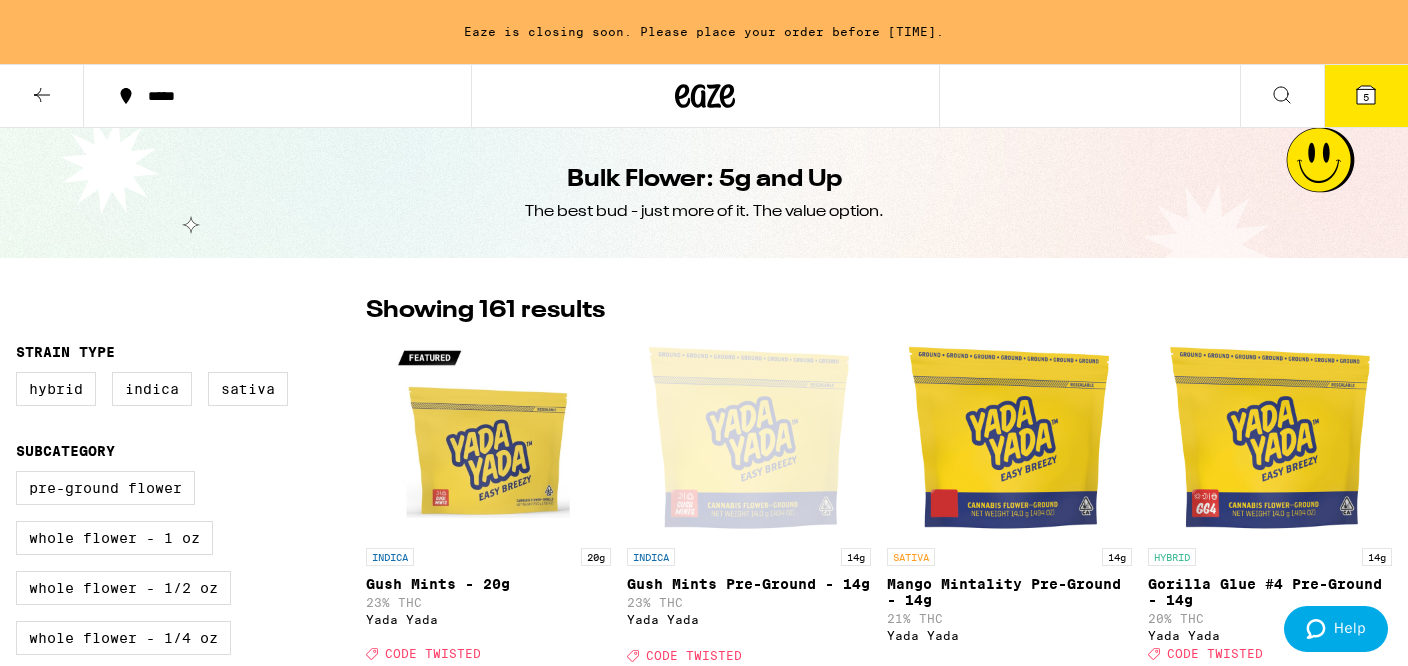 click at bounding box center (42, 96) 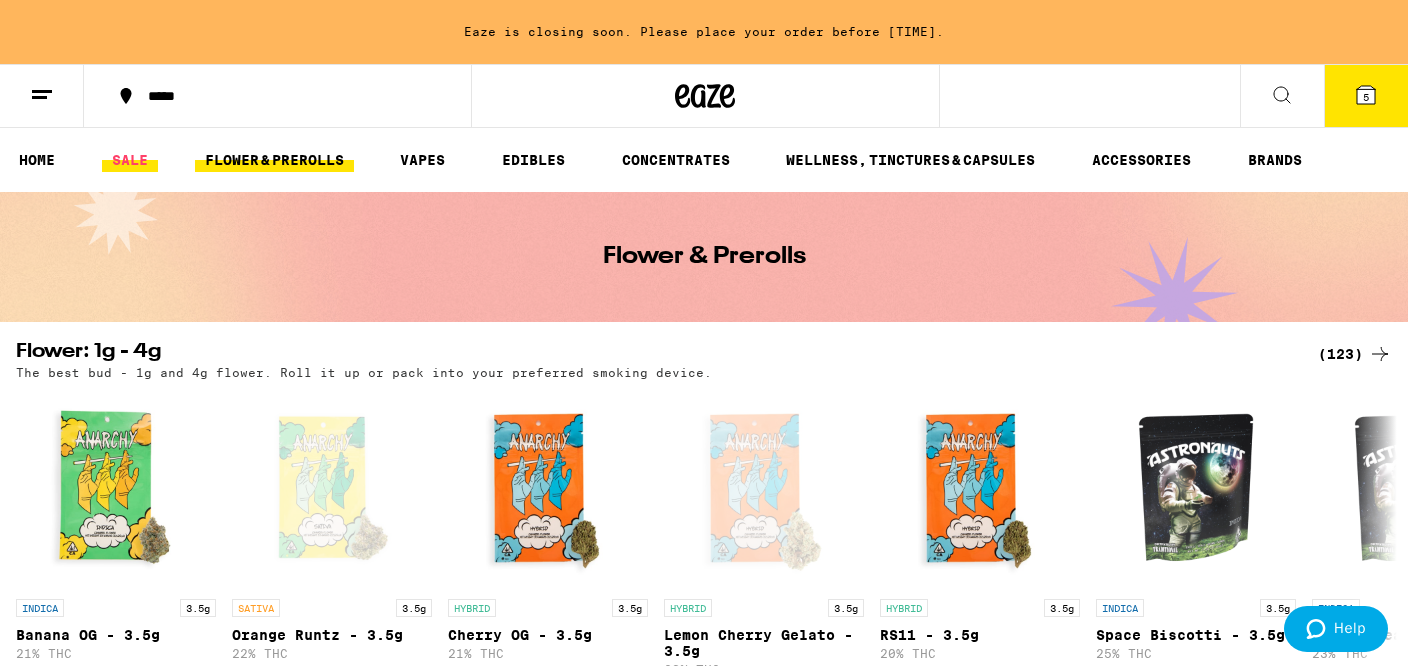 click on "SALE" at bounding box center (130, 160) 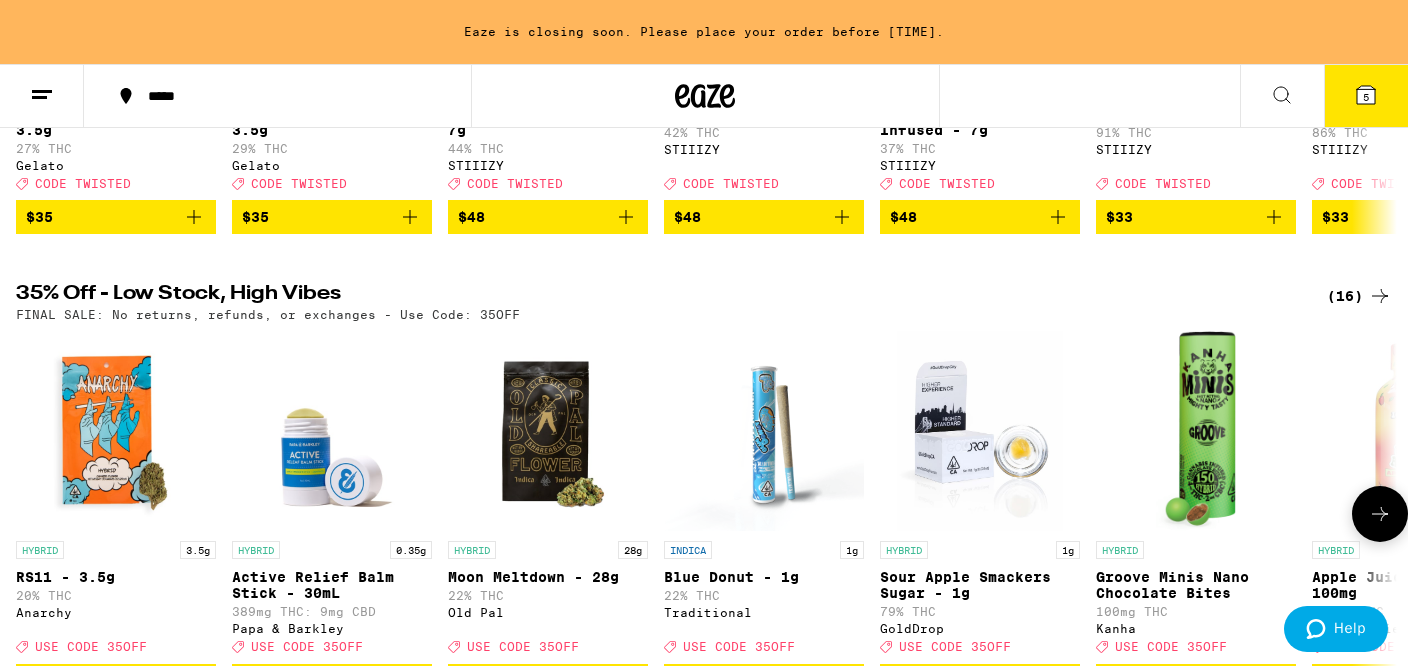 scroll, scrollTop: 523, scrollLeft: 0, axis: vertical 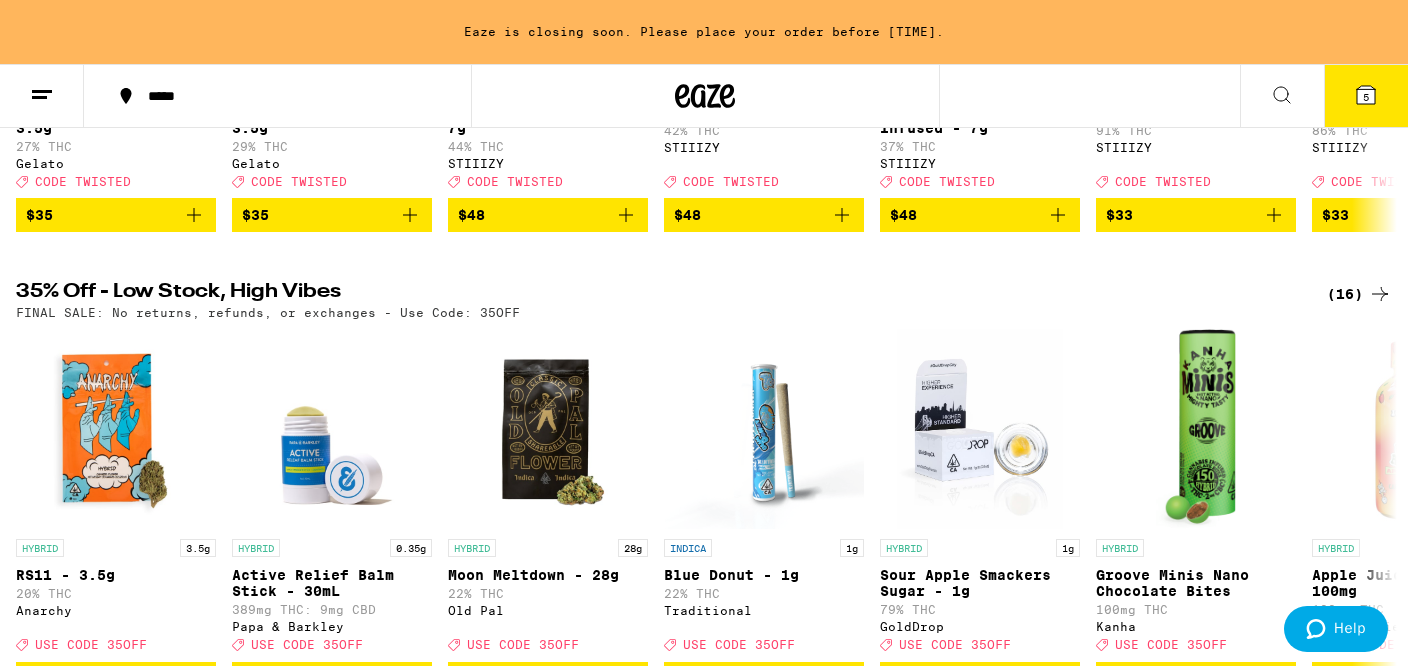 click on "(16)" at bounding box center (1359, 294) 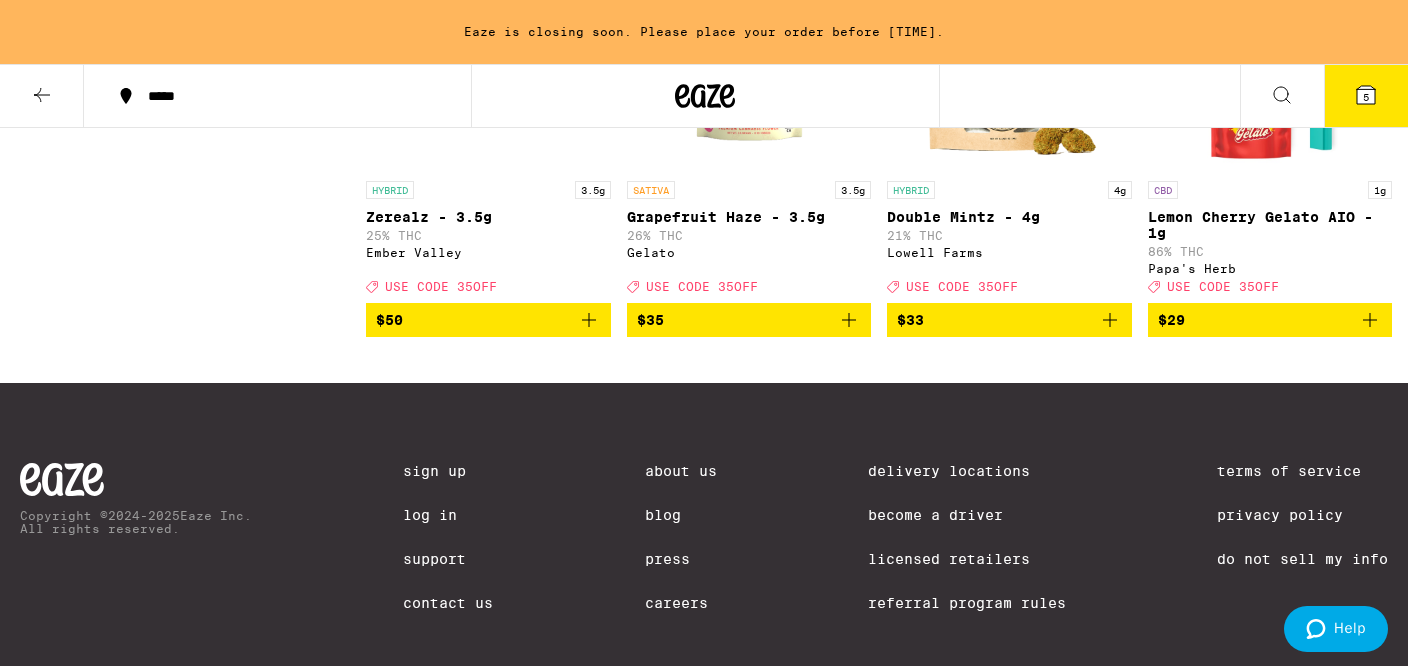 scroll, scrollTop: 1587, scrollLeft: 0, axis: vertical 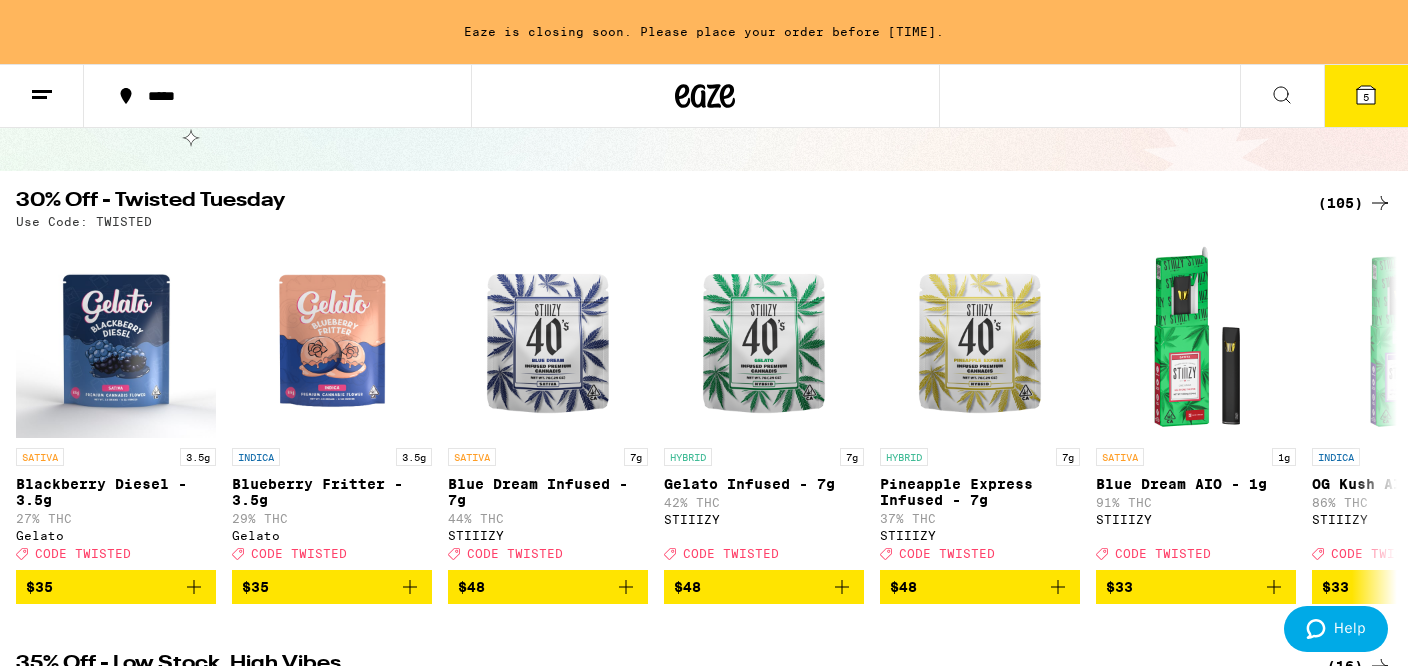 click on "(105)" at bounding box center (1355, 203) 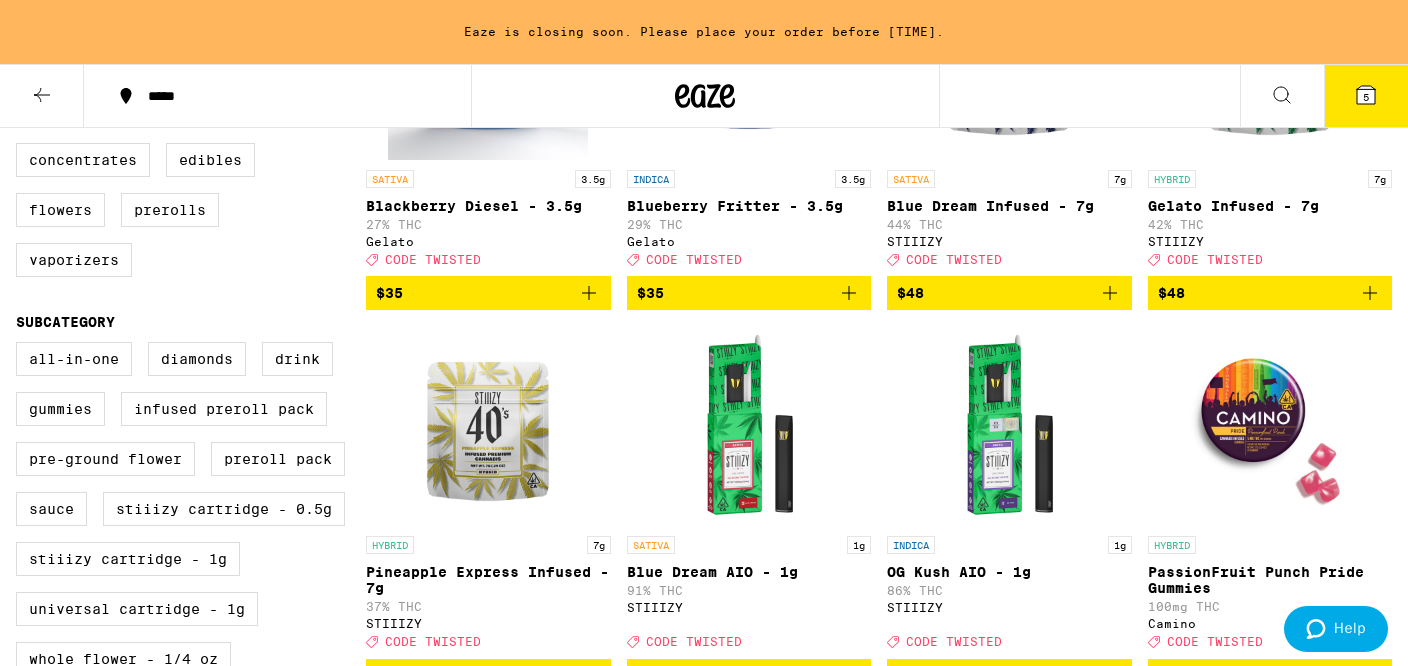 scroll, scrollTop: 0, scrollLeft: 0, axis: both 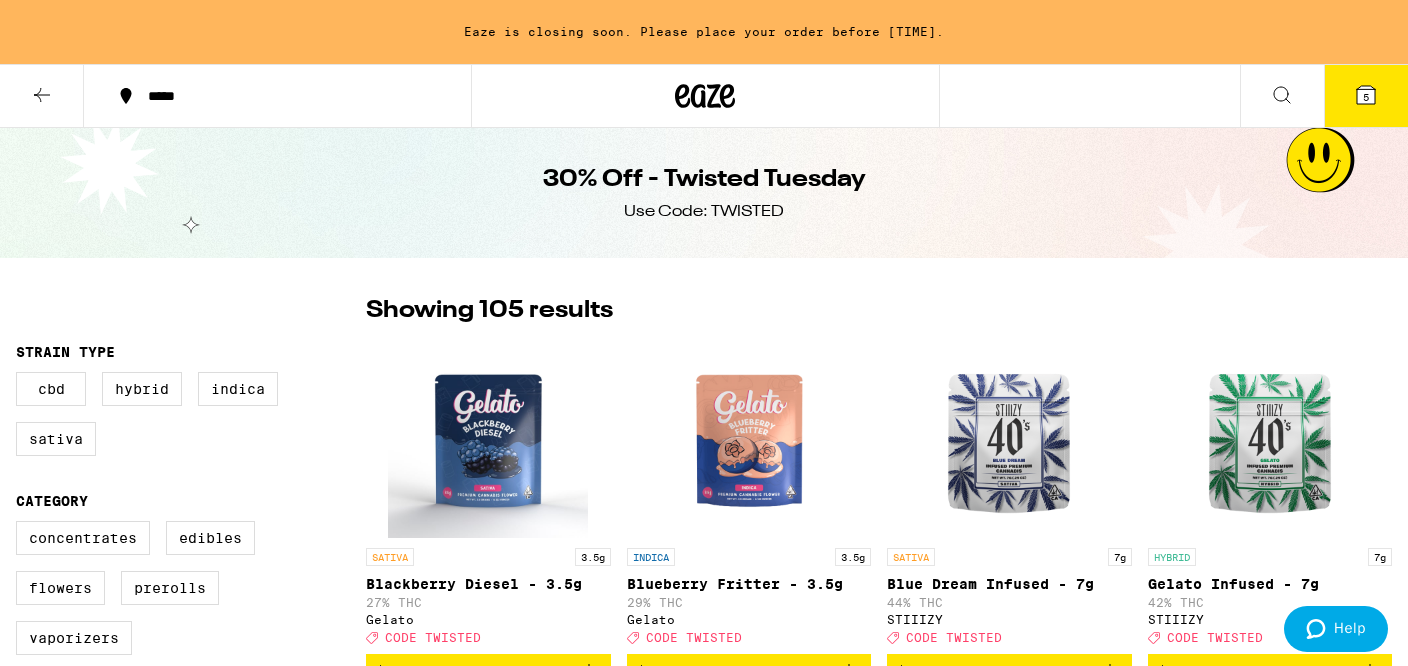 click 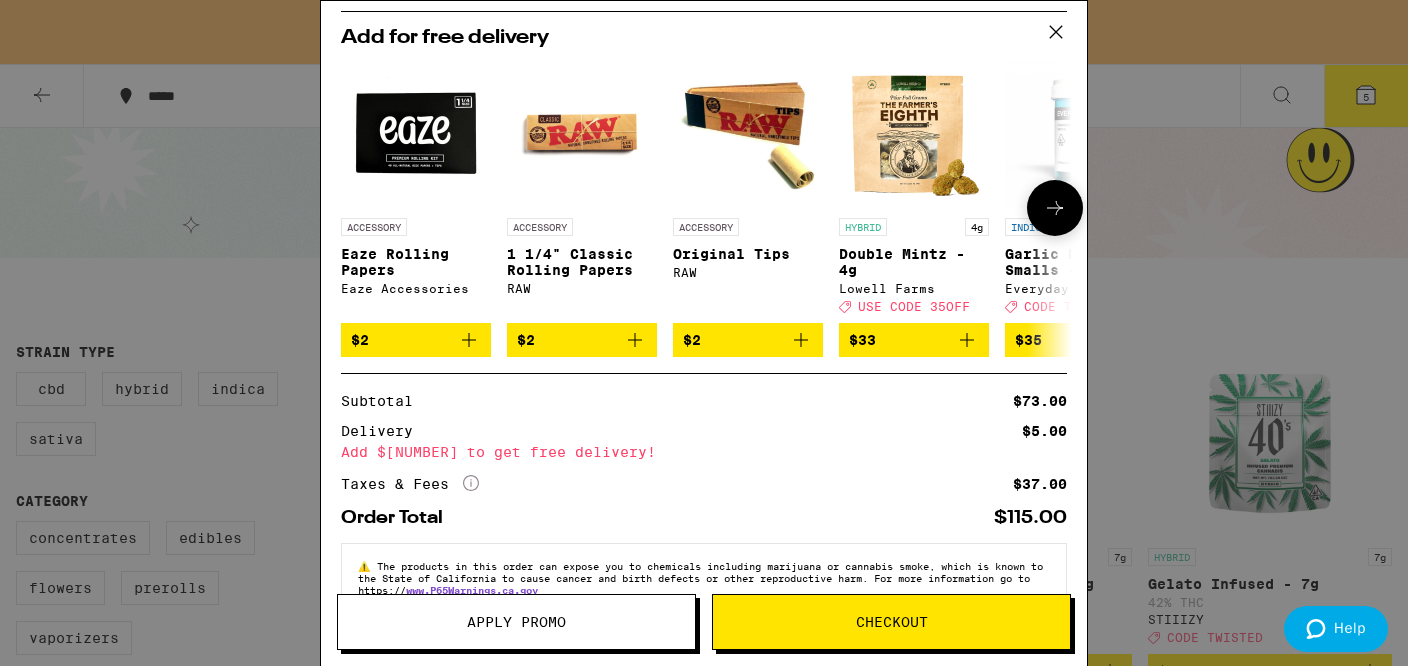 scroll, scrollTop: 469, scrollLeft: 0, axis: vertical 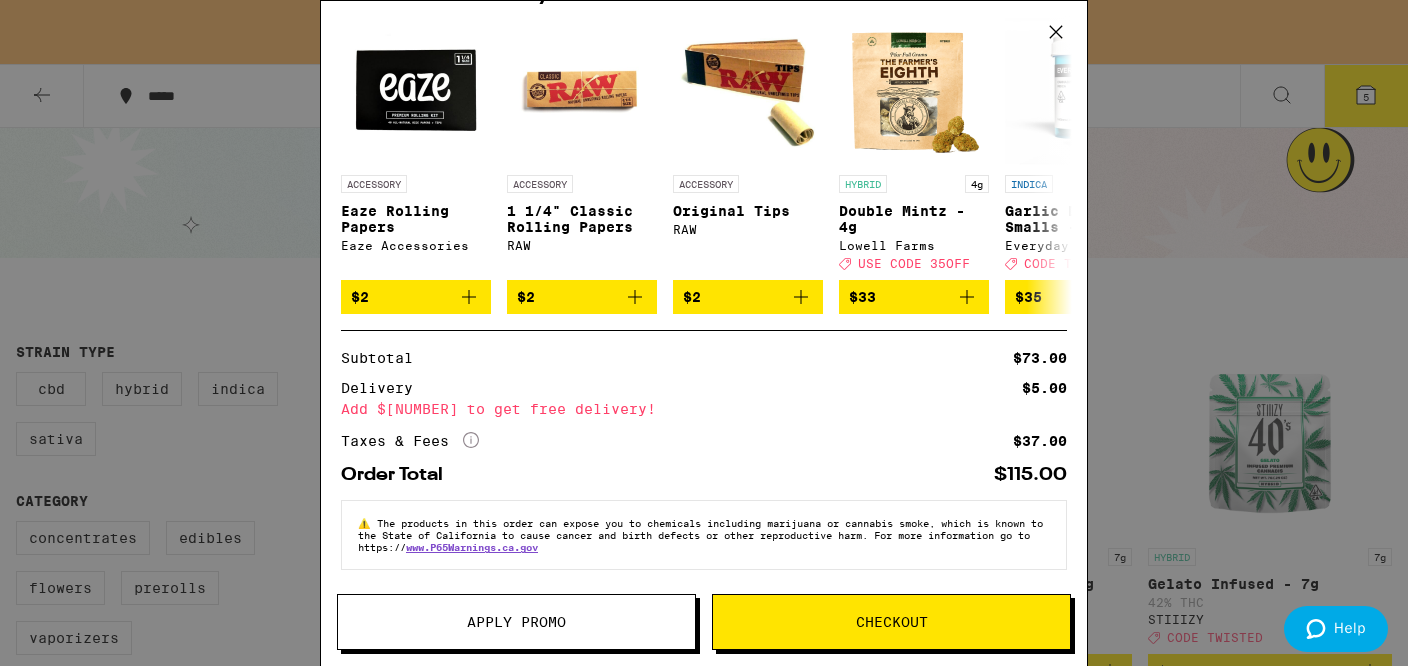 click on "Your Cart Eaze is closing soon. Please place your order before [TIME]. Grape Ape Gummies Froot $[NUMBER] 2 Gush Mints Pre-Ground - 14g Yada Yada $[NUMBER] 1 Lemon Cherry Gelato - 3.5g Anarchy $[NUMBER] 1 Orange Runtz - 3.5g Anarchy $[NUMBER] 1 Add for free delivery ACCESSORY Eaze Rolling Papers Eaze Accessories $[NUMBER] ACCESSORY 1 1/4" Classic Rolling Papers RAW $[NUMBER] ACCESSORY Original Tips RAW $[NUMBER] HYBRID 4g Double Mintz - 4g Lowell Farms Deal Created with Sketch. USE CODE 35OFF $[NUMBER] INDICA 3.5g Garlic Dreams Smalls - 3.5g Everyday Deal Created with Sketch. CODE TWISTED $[NUMBER] HYBRID 3.5g Chill Kush Smalls - 3.5g Everyday Deal Created with Sketch. CODE TWISTED $[NUMBER] HYBRID 3.5g Lemonberry Gelato Smalls - 3.5g Everyday Deal Created with Sketch. CODE TWISTED $[NUMBER] INDICA 3.5g Blueberry Fritter - 3.5g Gelato Deal Created with Sketch. CODE TWISTED $[NUMBER] SATIVA 3.5g Blackberry Diesel - 3.5g Gelato Deal Created with Sketch. CODE TWISTED $[NUMBER] SATIVA 3.5g Grapefruit Haze - 3.5g Gelato Deal Created with Sketch. USE CODE 35OFF $[NUMBER] Subtotal $[NUMBER] Delivery" at bounding box center [704, 333] 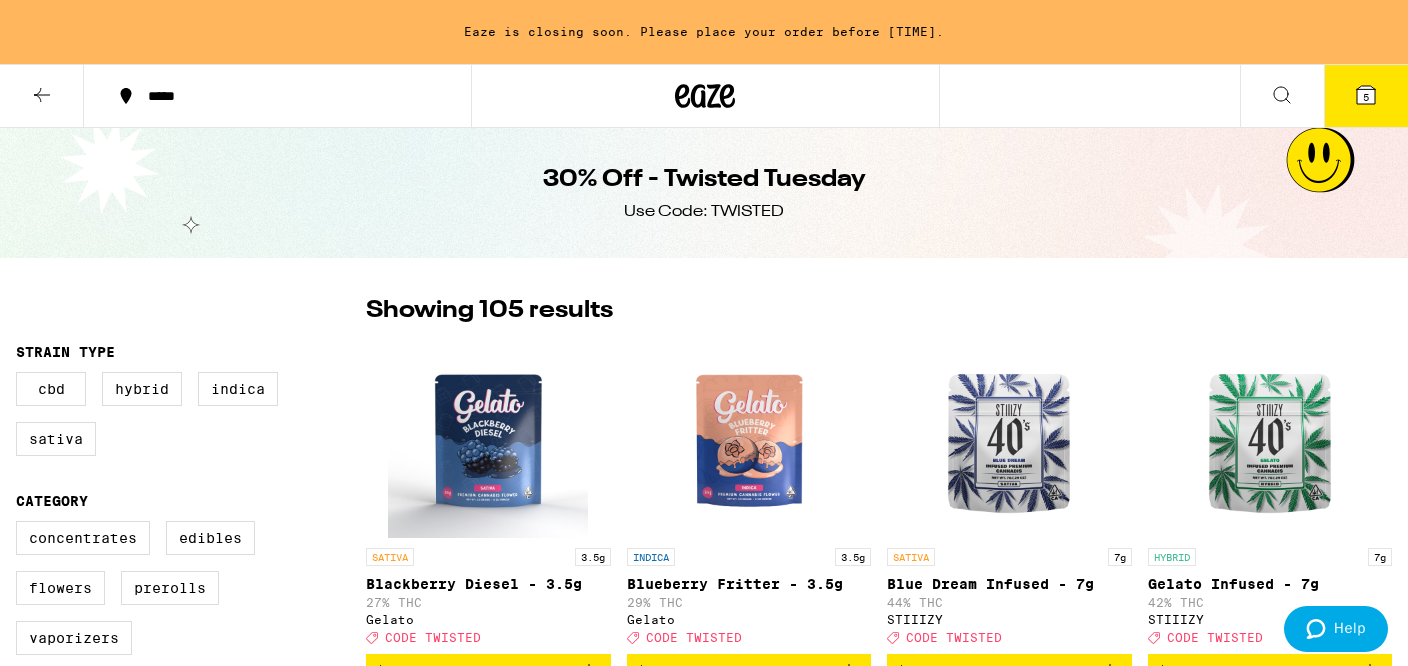 click 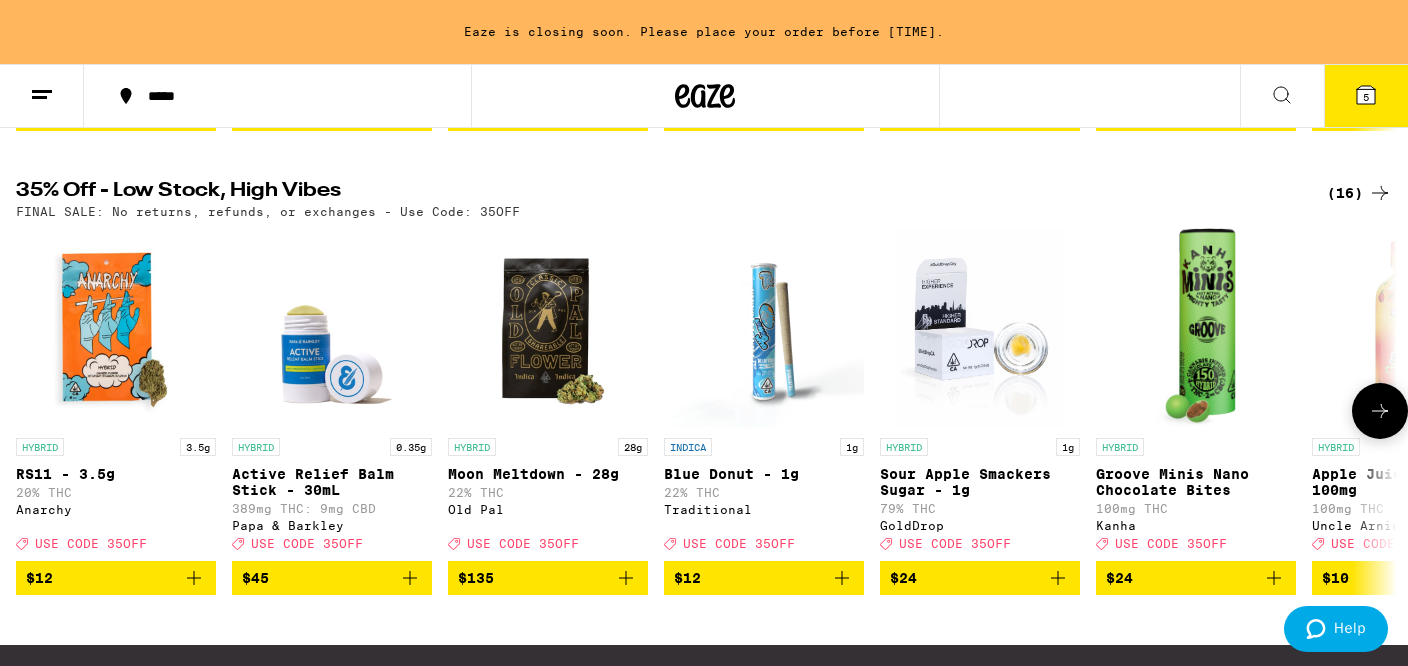 scroll, scrollTop: 623, scrollLeft: 0, axis: vertical 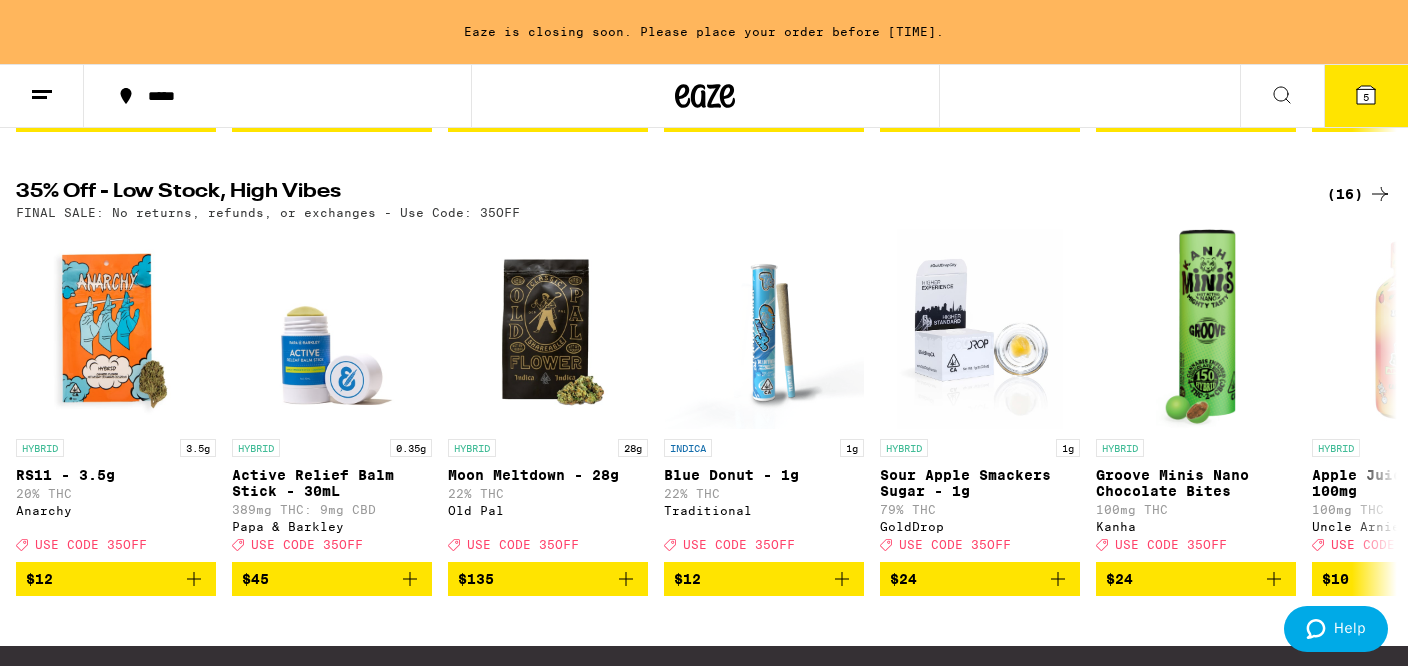 click on "(16)" at bounding box center (1359, 194) 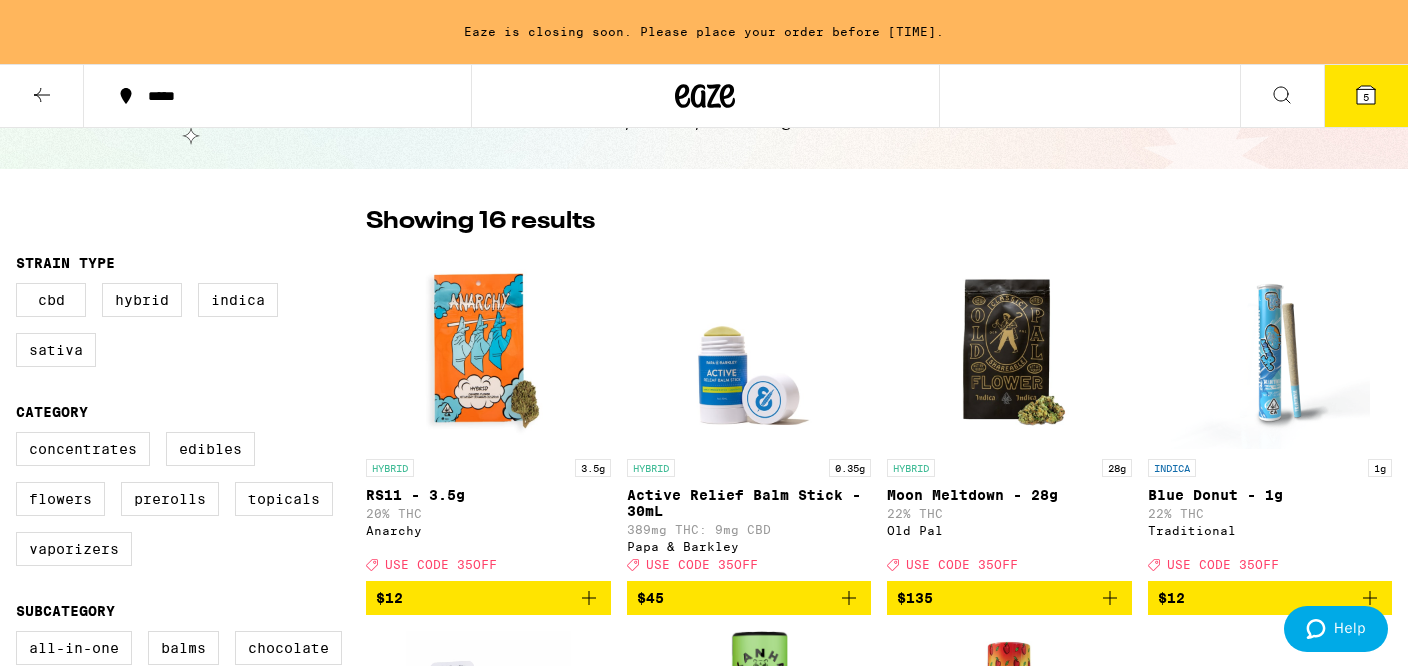 scroll, scrollTop: 0, scrollLeft: 0, axis: both 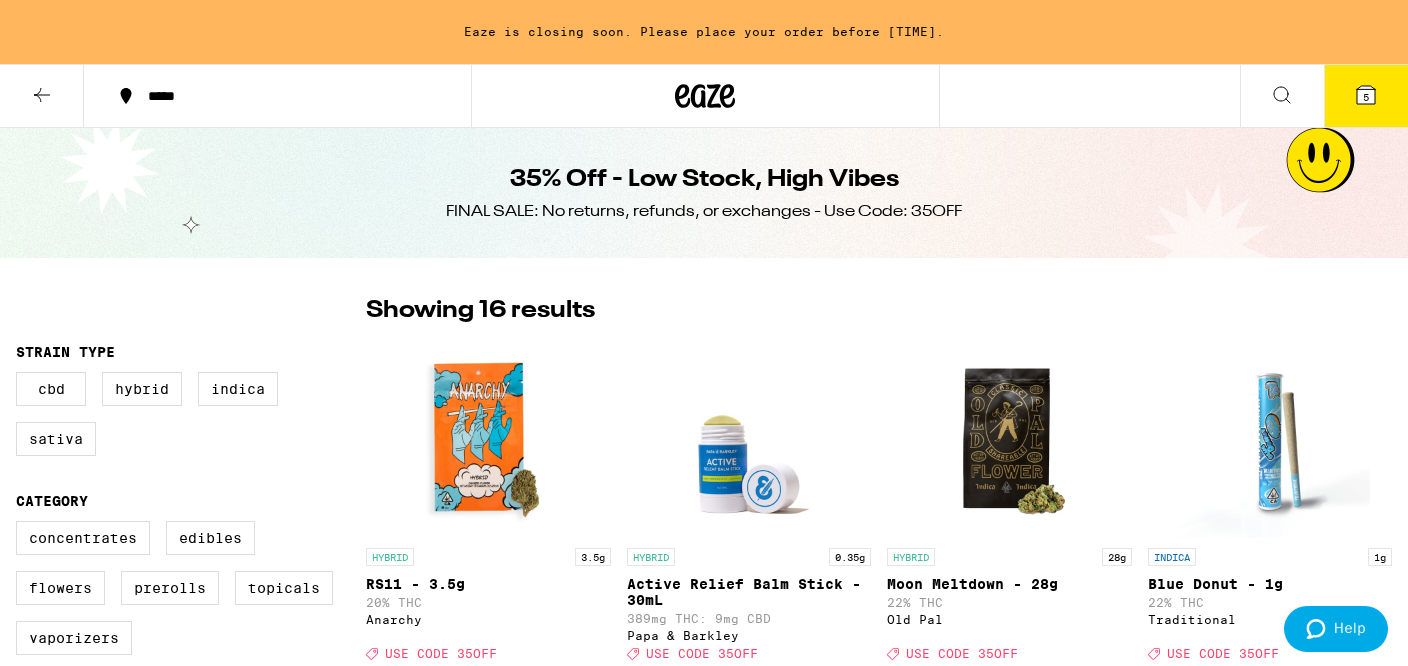 click 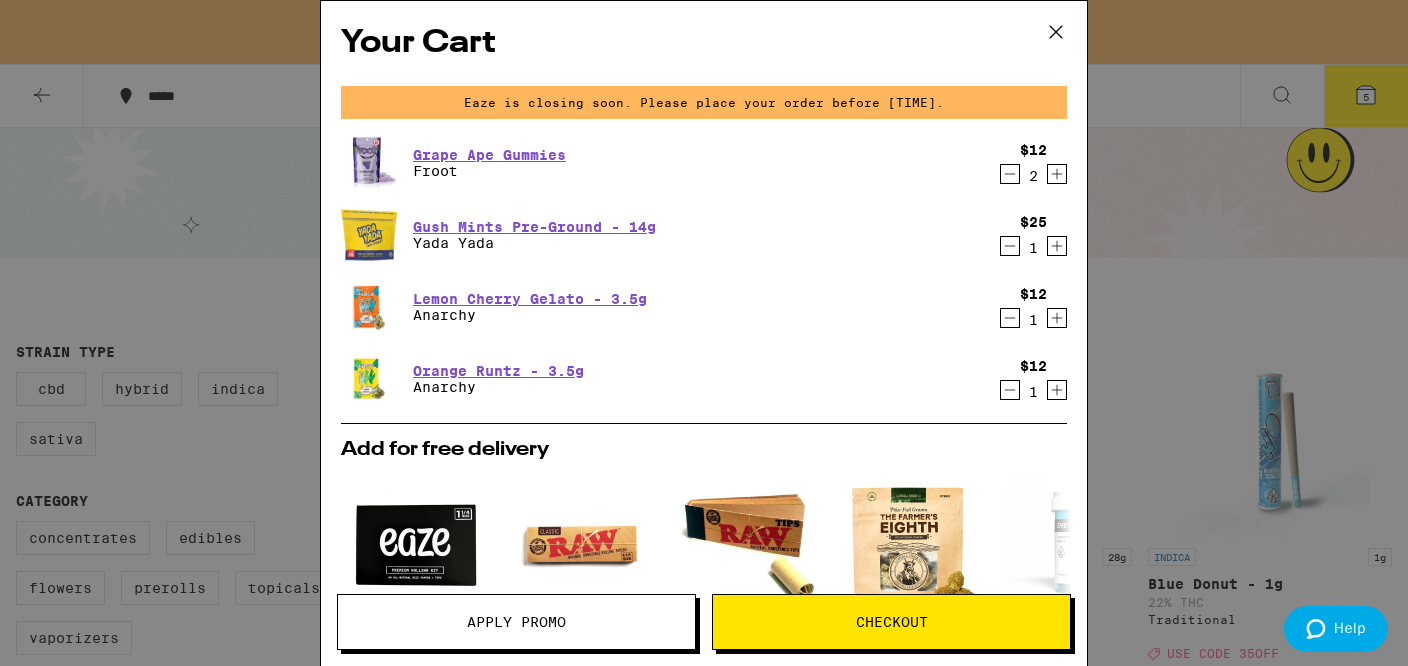 click on "Checkout" at bounding box center (892, 622) 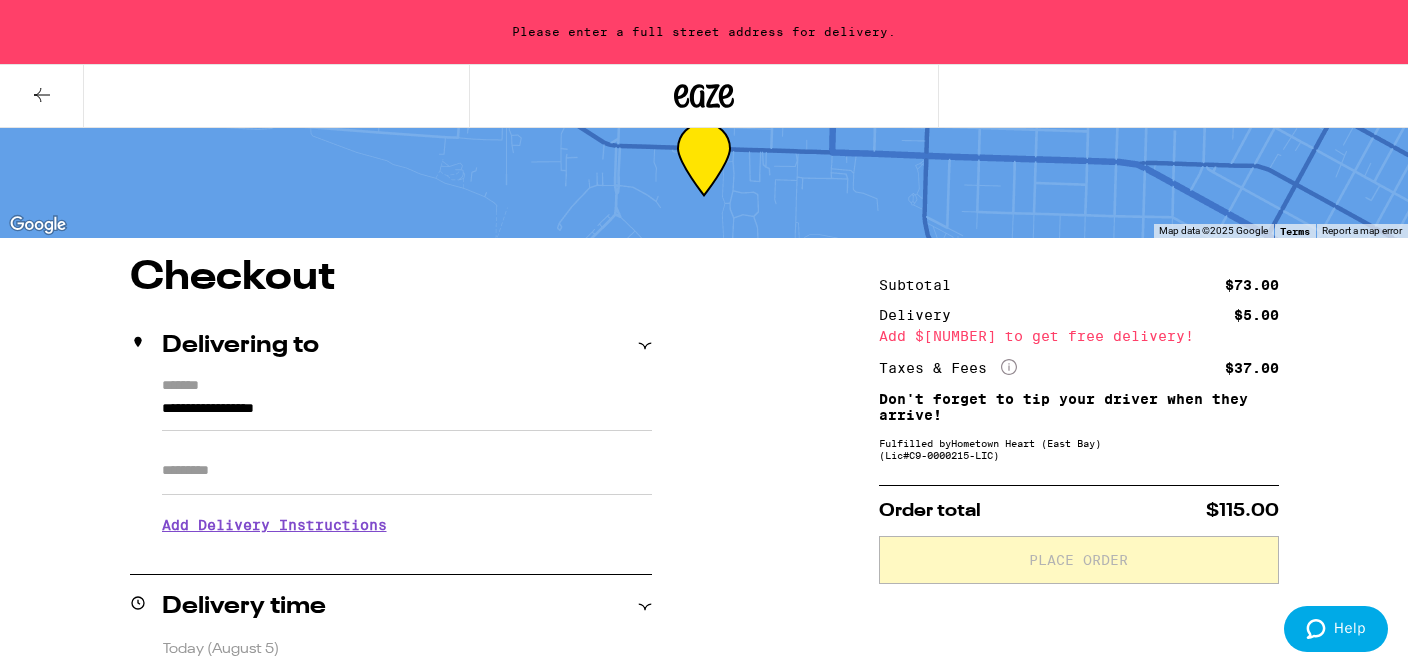 scroll, scrollTop: 46, scrollLeft: 0, axis: vertical 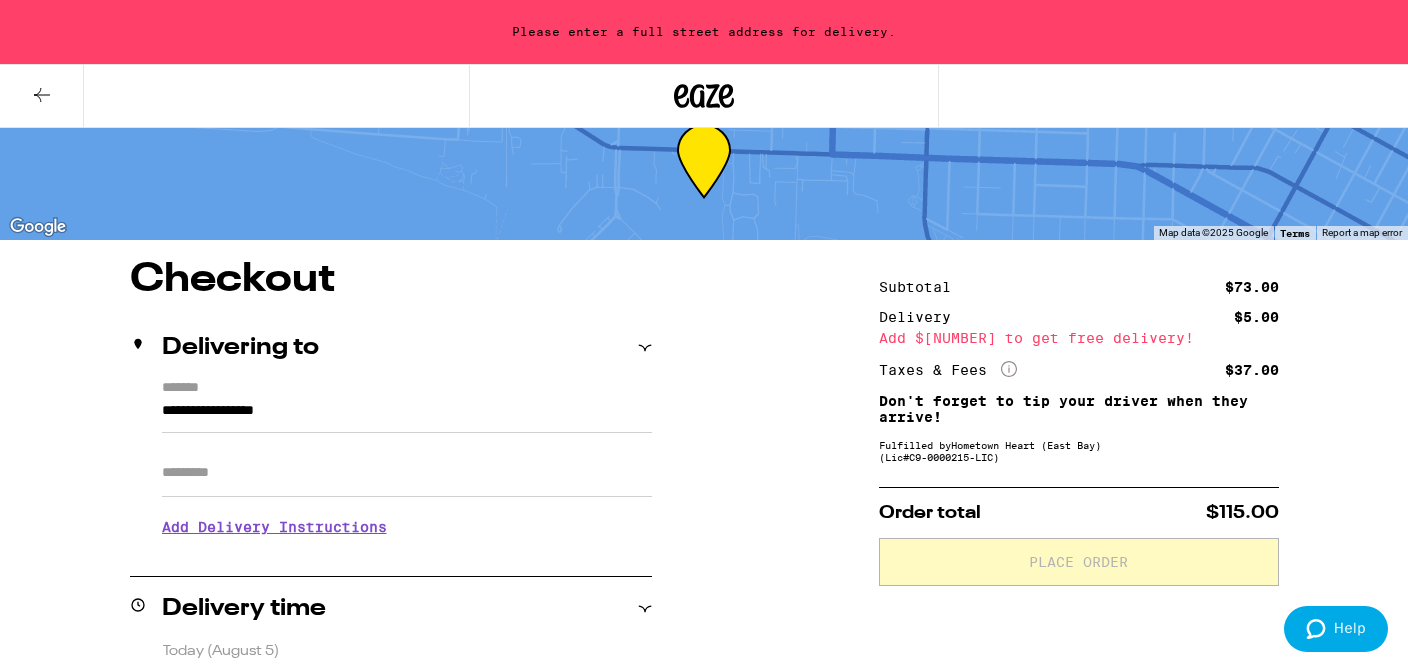 click on "Delivering to" at bounding box center [391, 348] 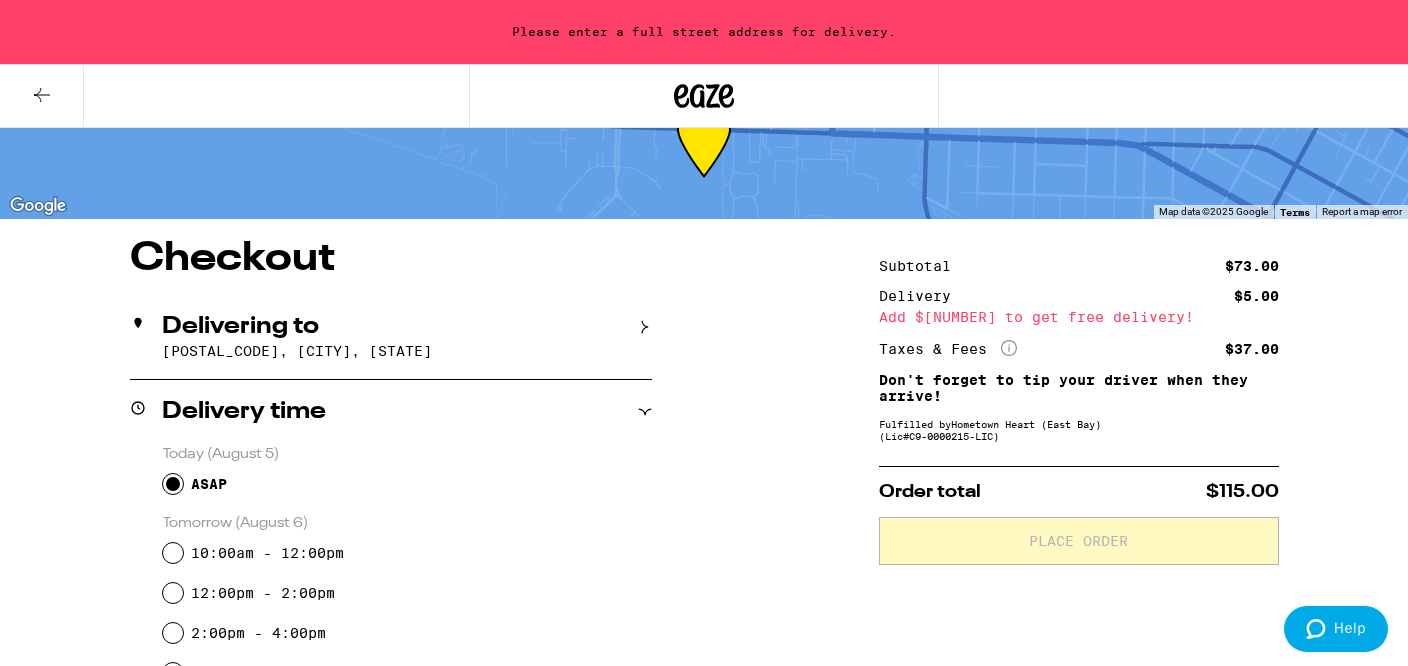 scroll, scrollTop: 74, scrollLeft: 0, axis: vertical 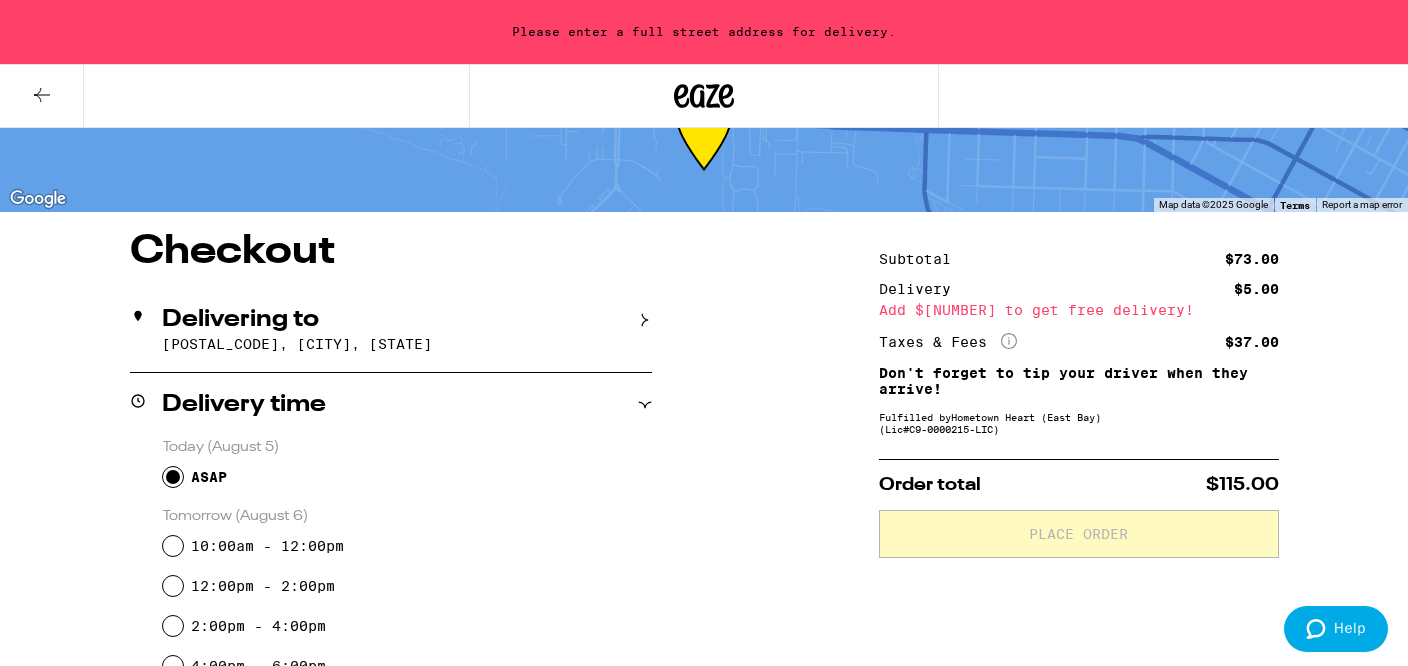 click on "Delivering to" at bounding box center (391, 320) 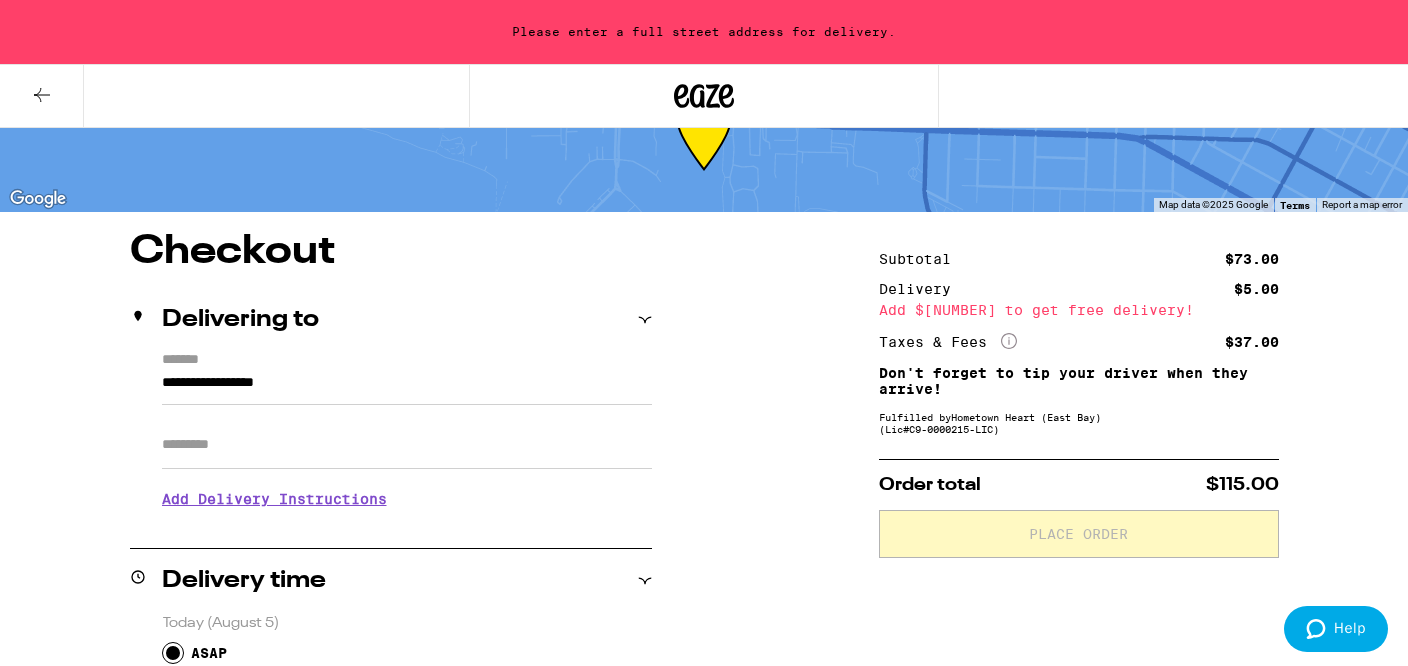 click on "**********" at bounding box center [407, 388] 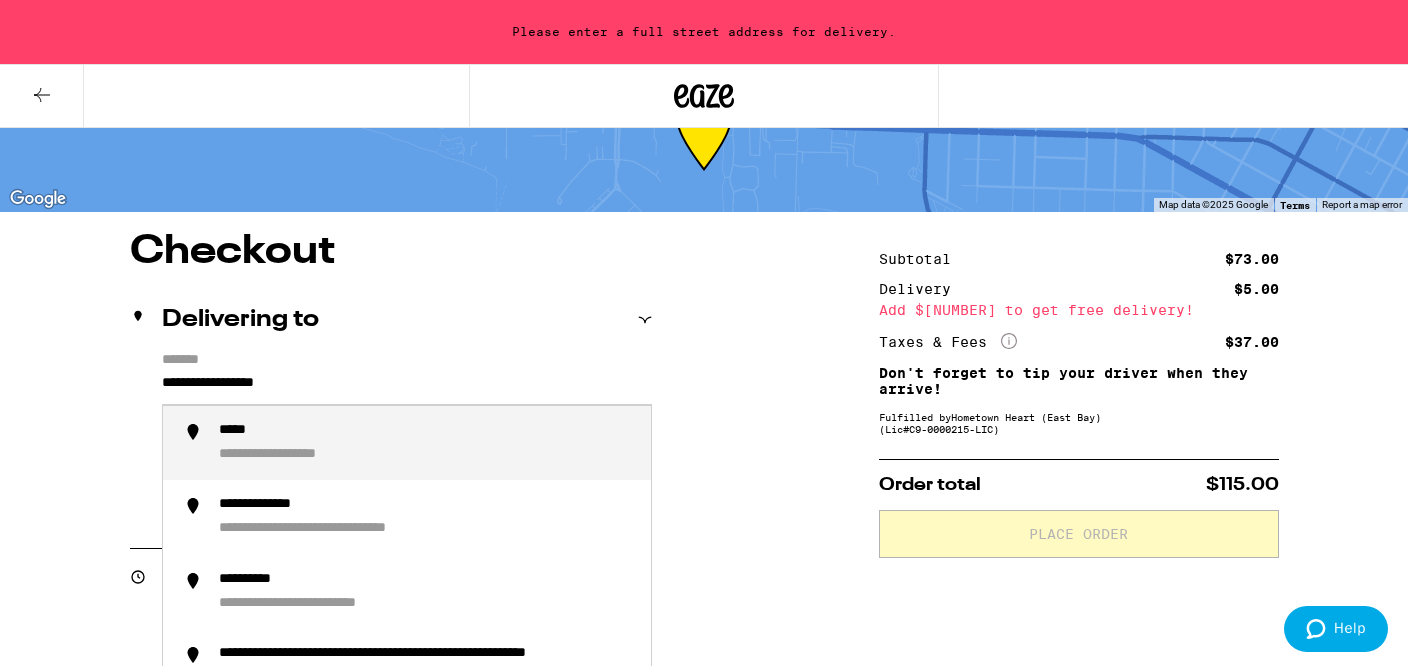 click on "**********" at bounding box center (407, 388) 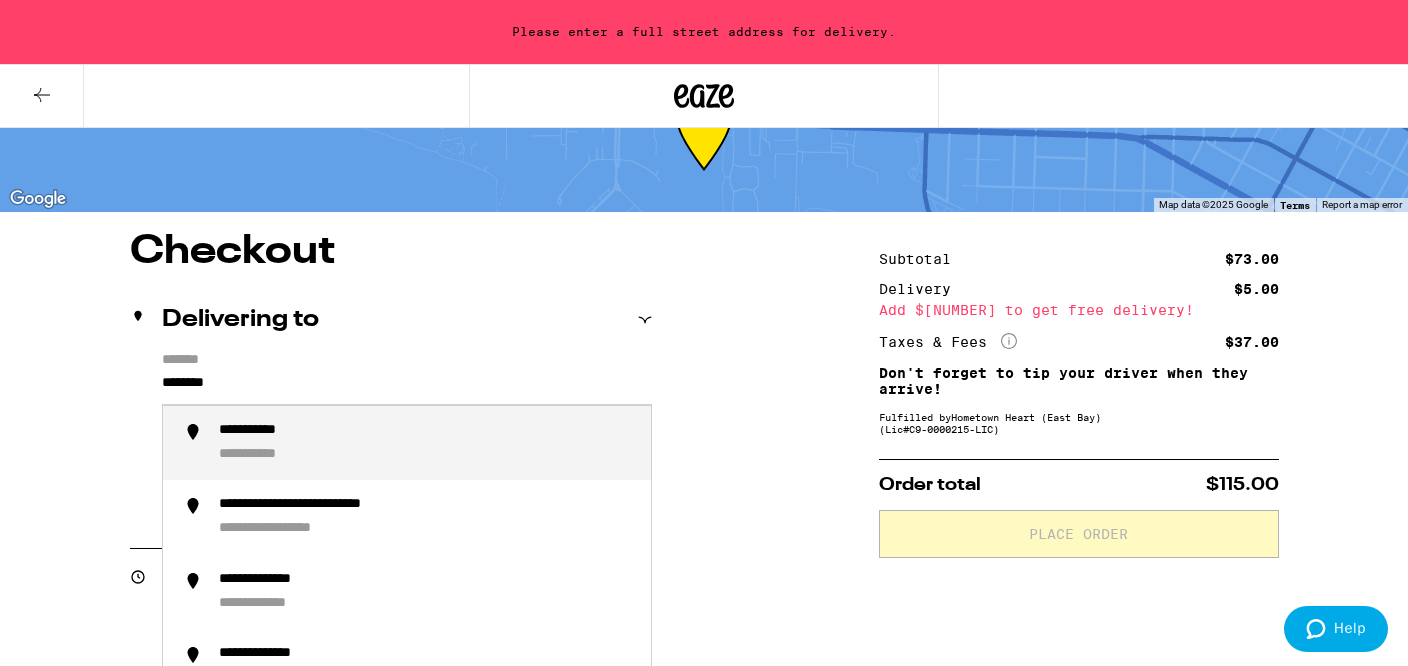 click on "**********" at bounding box center (407, 443) 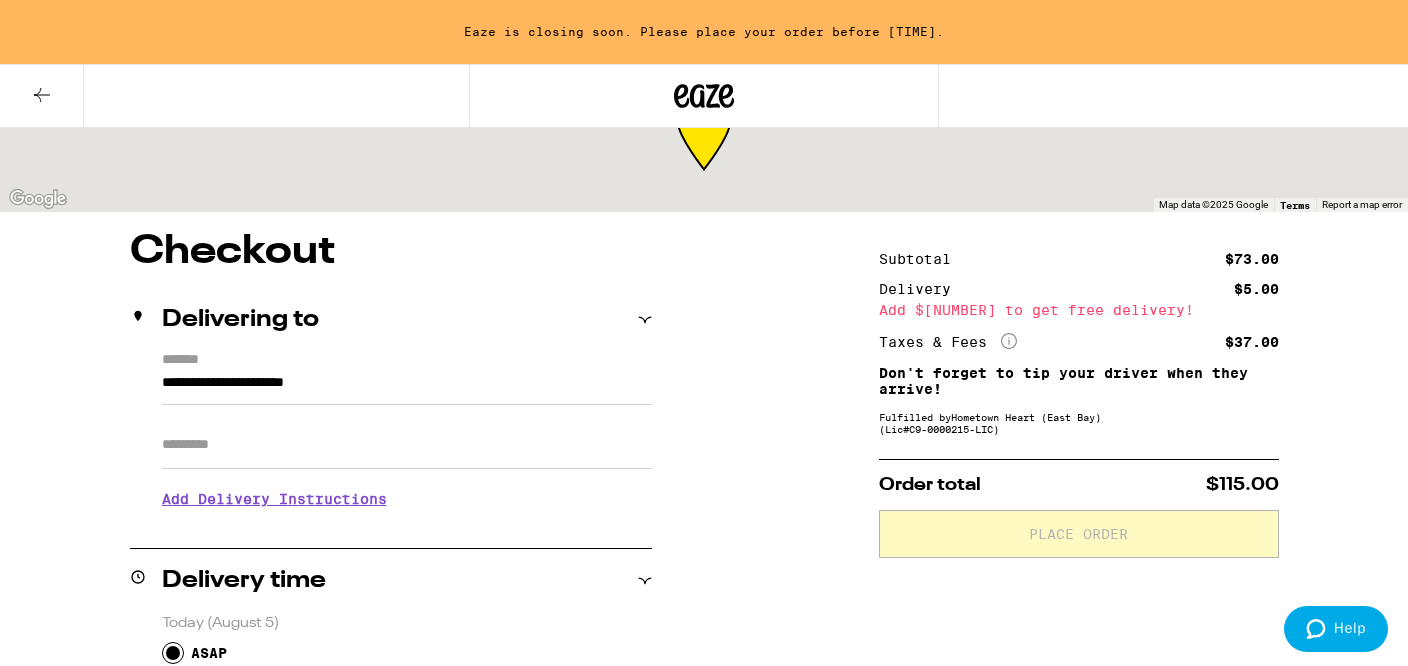 click on "Apt/Suite" at bounding box center (407, 445) 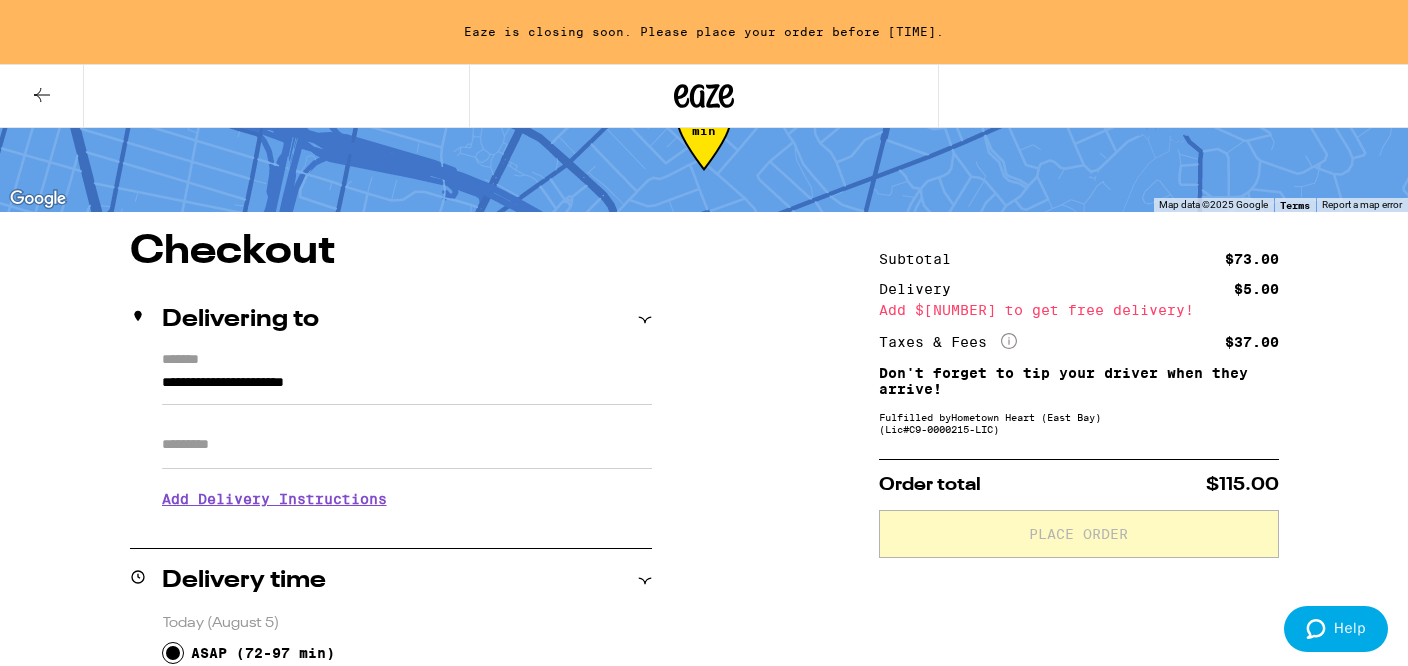 type on "***" 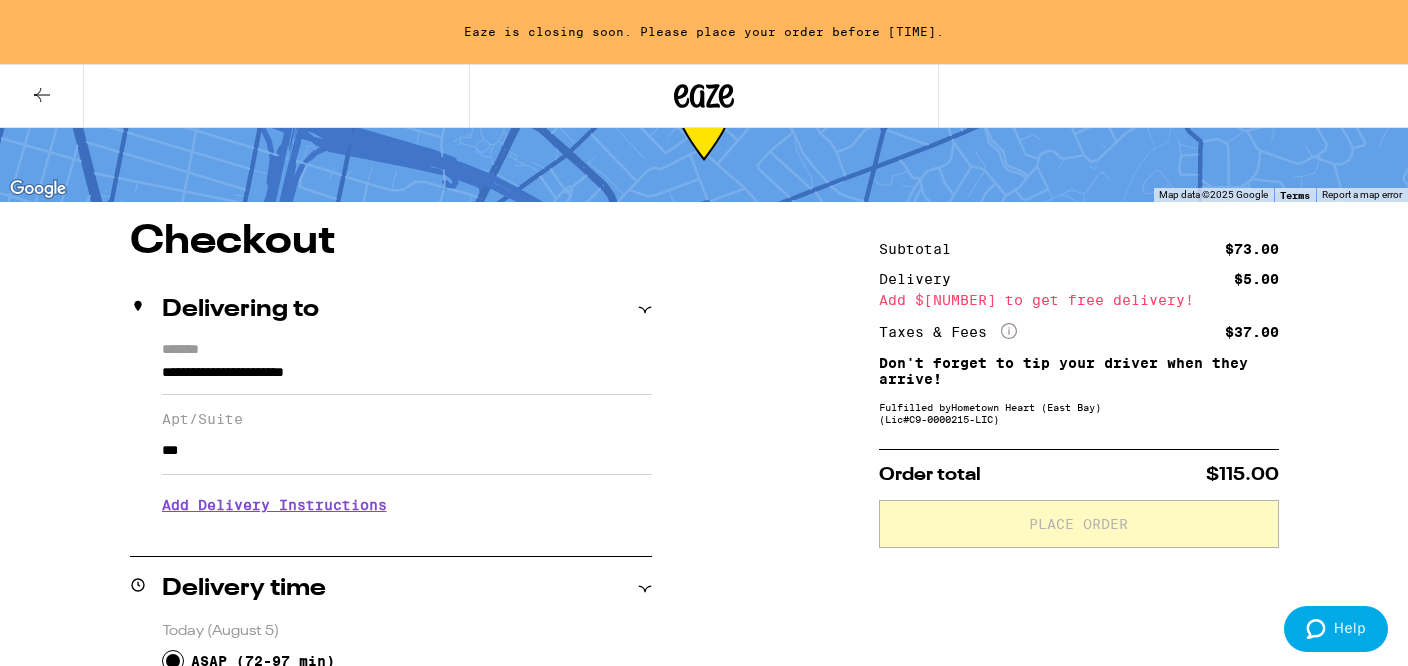 scroll, scrollTop: 86, scrollLeft: 0, axis: vertical 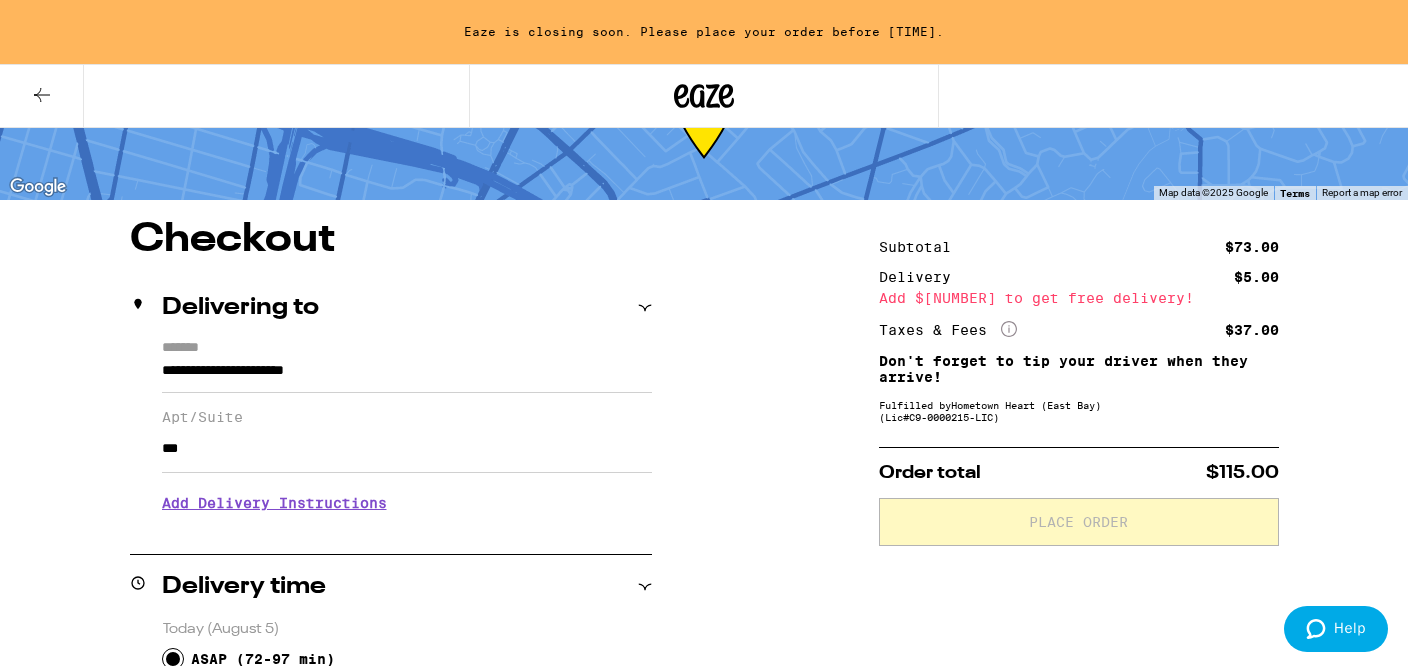 click at bounding box center (42, 96) 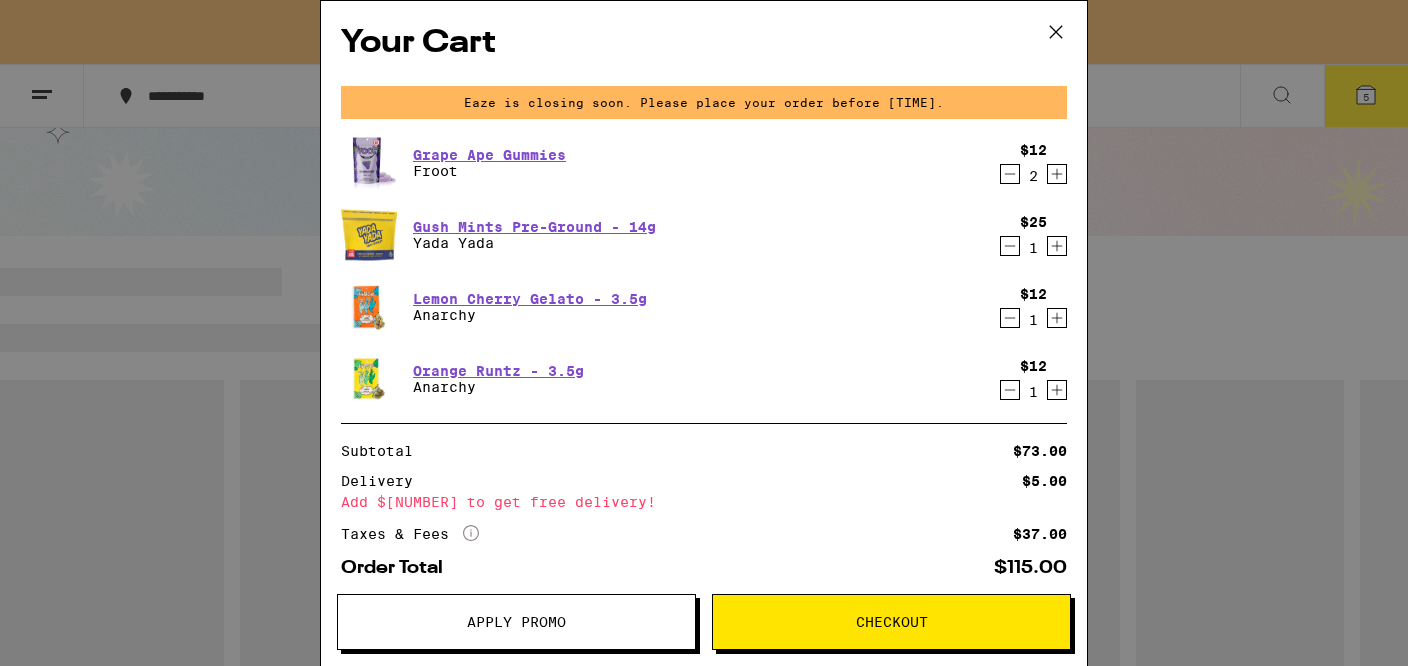 scroll, scrollTop: 0, scrollLeft: 0, axis: both 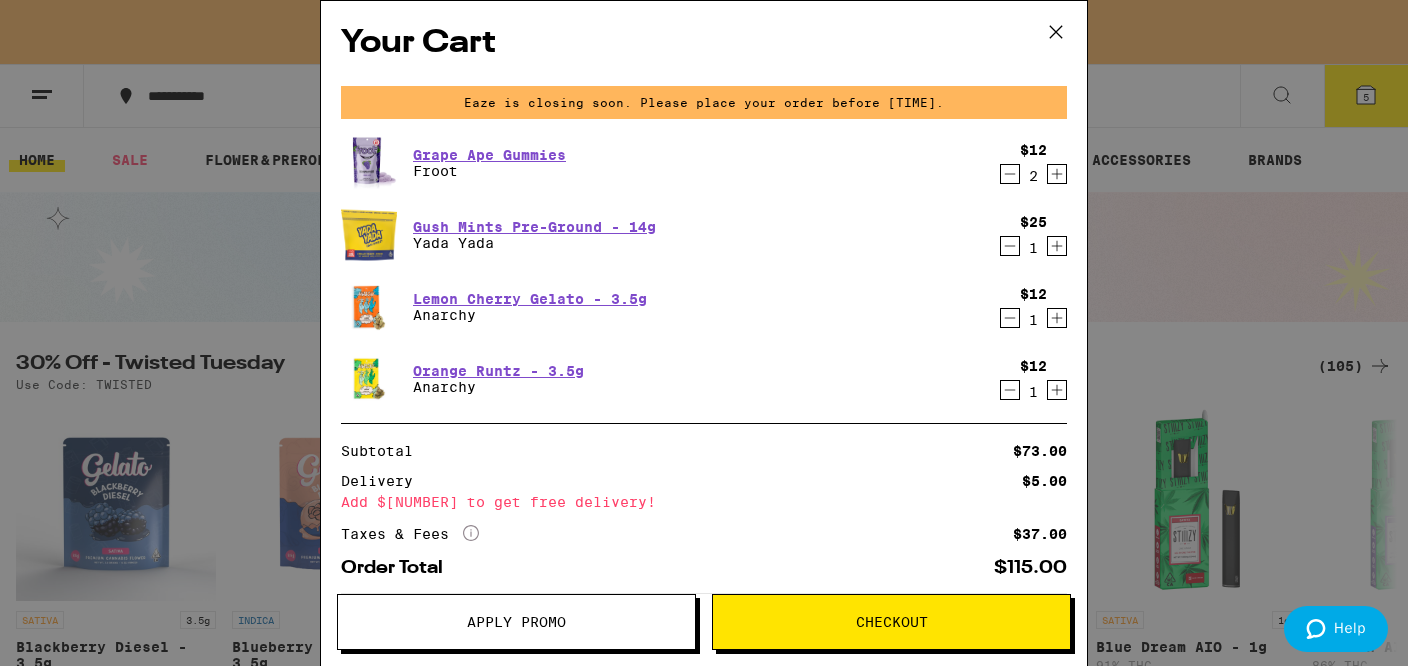click 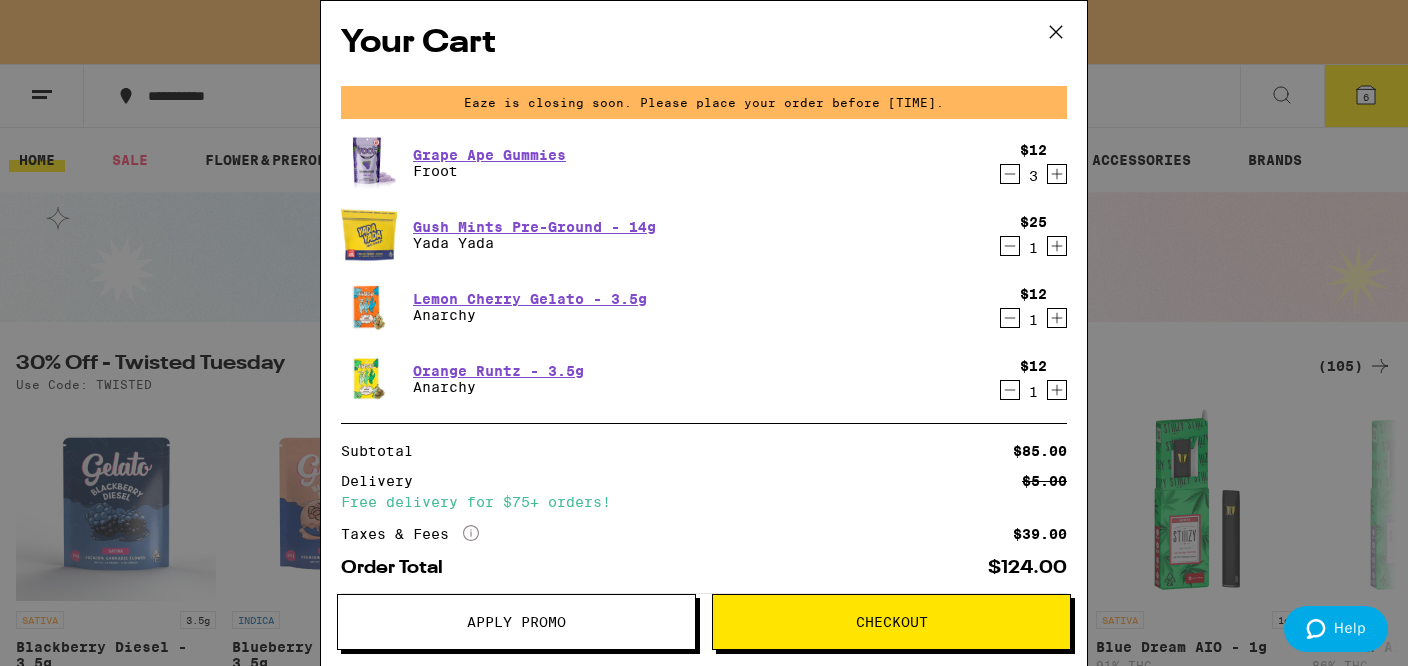 click on "Checkout" at bounding box center [891, 622] 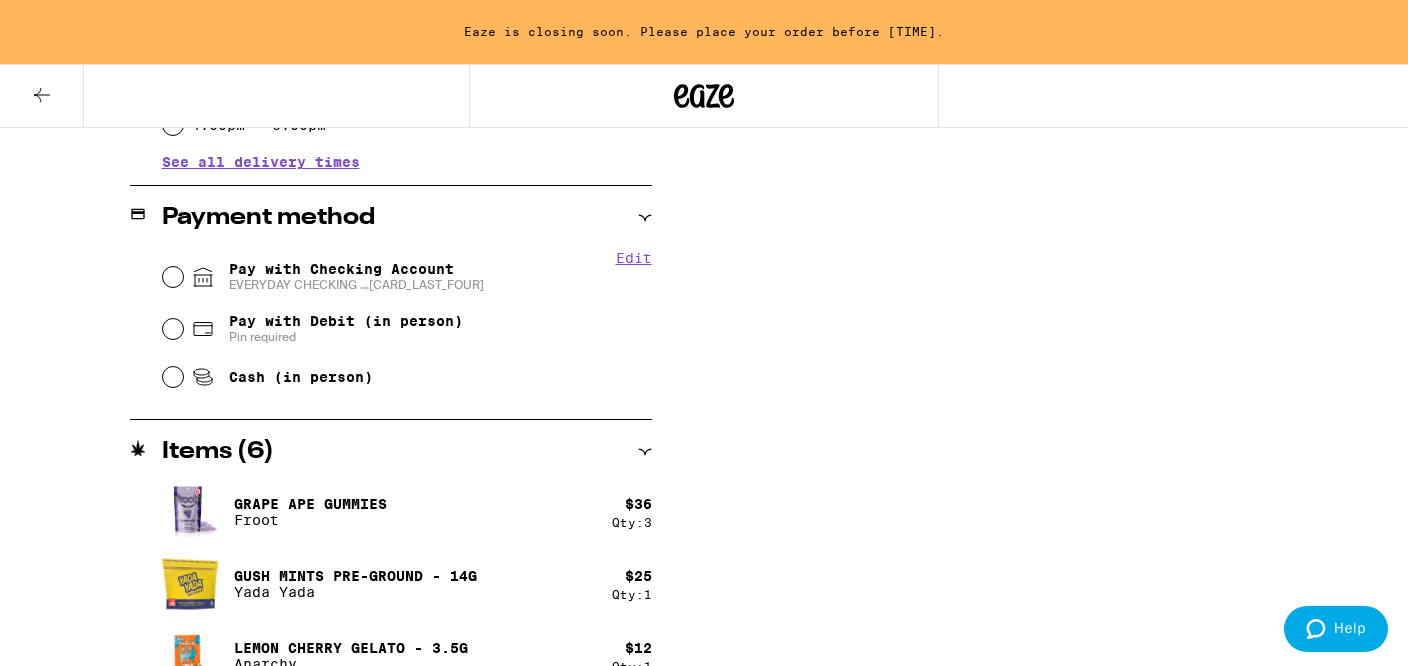 scroll, scrollTop: 836, scrollLeft: 0, axis: vertical 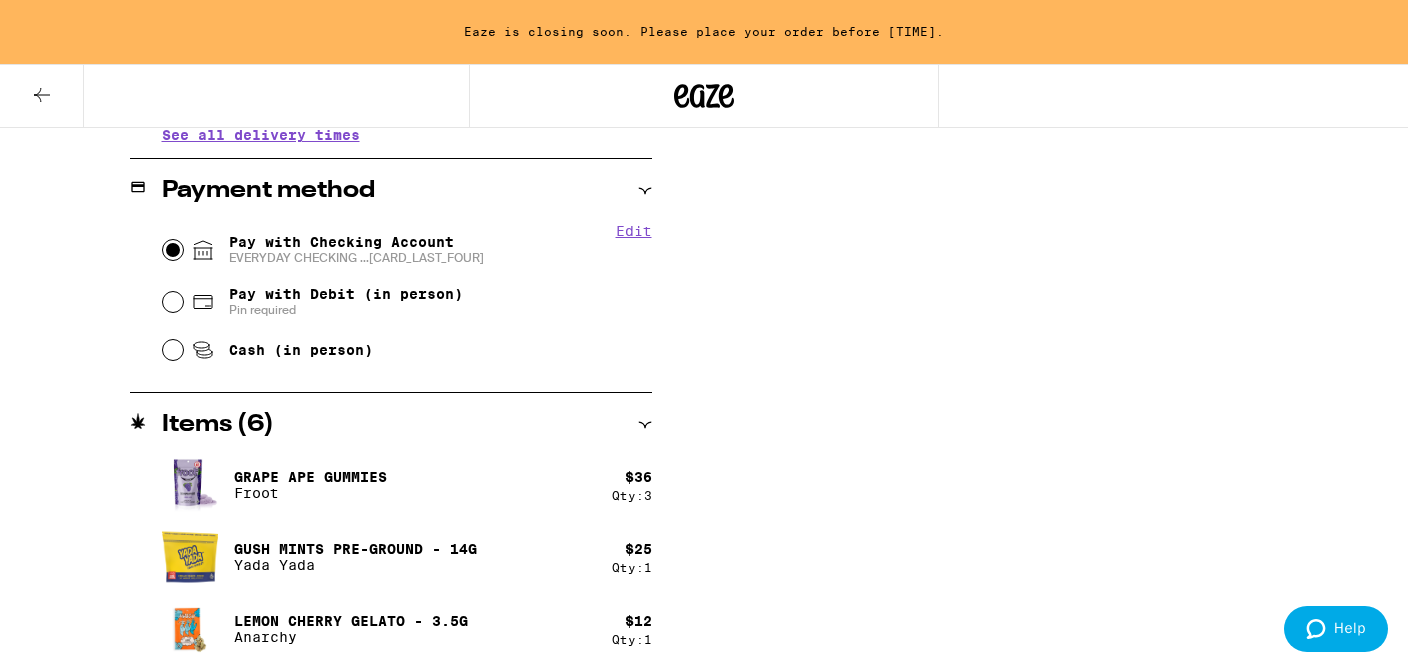 click on "Pay with Checking Account EVERYDAY CHECKING ...[CARD_LAST_FOUR]" at bounding box center (173, 250) 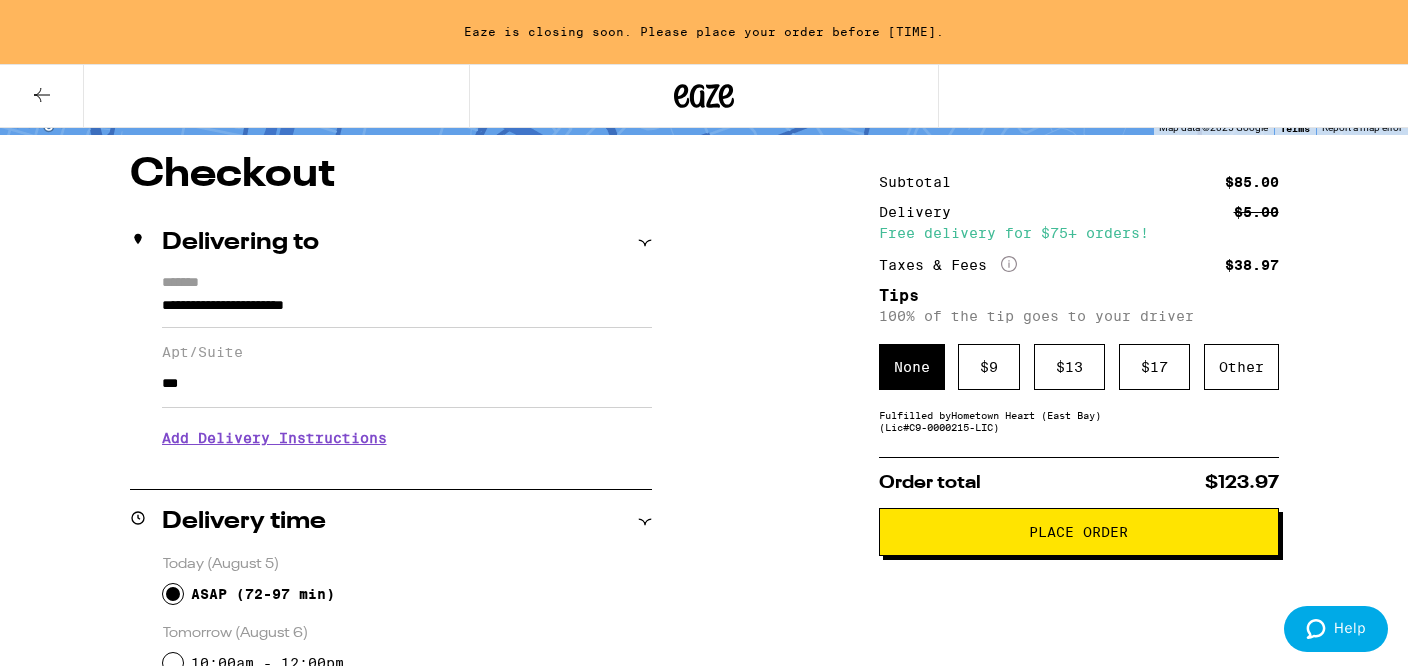 scroll, scrollTop: 154, scrollLeft: 0, axis: vertical 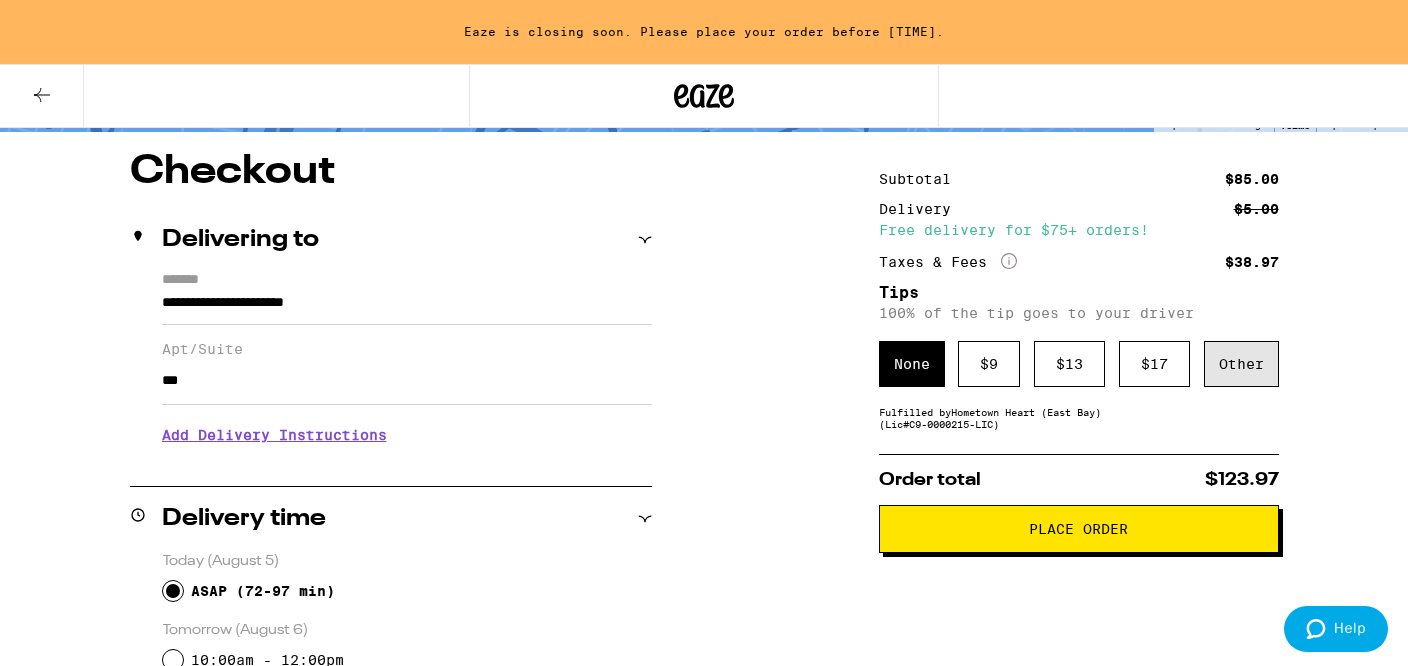click on "Other" at bounding box center [1241, 364] 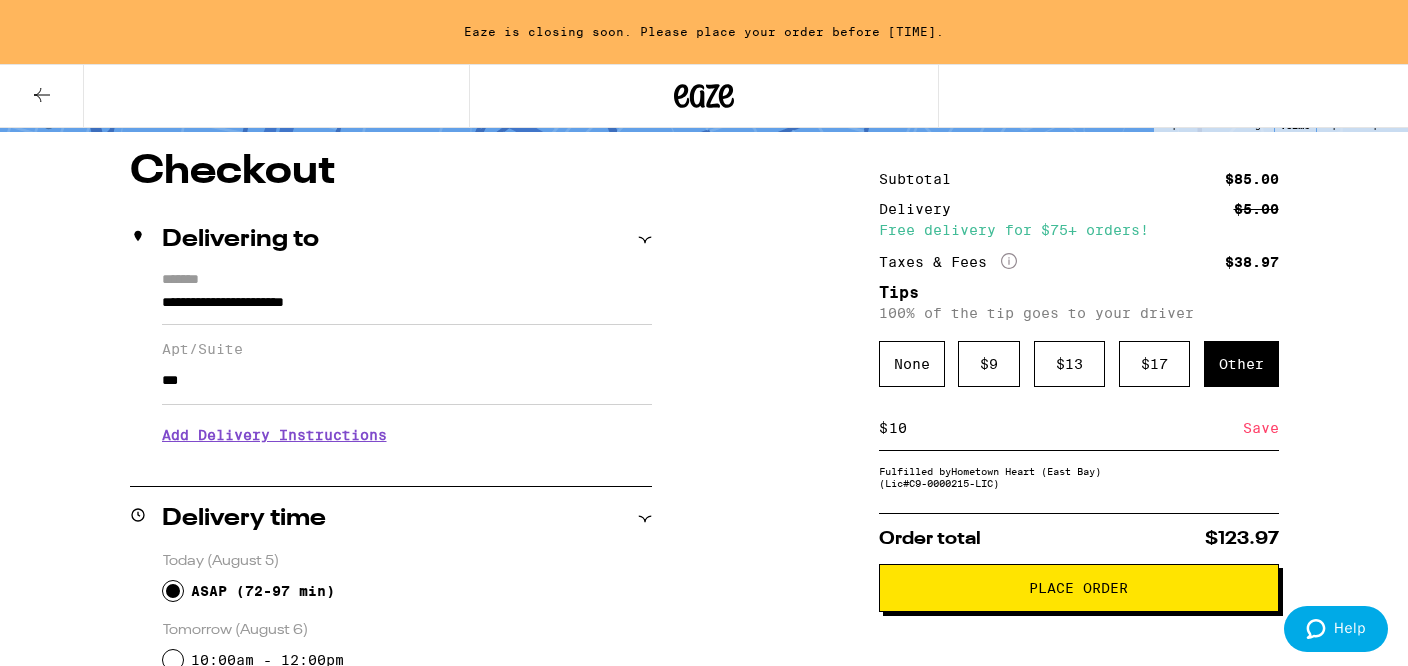 type on "10" 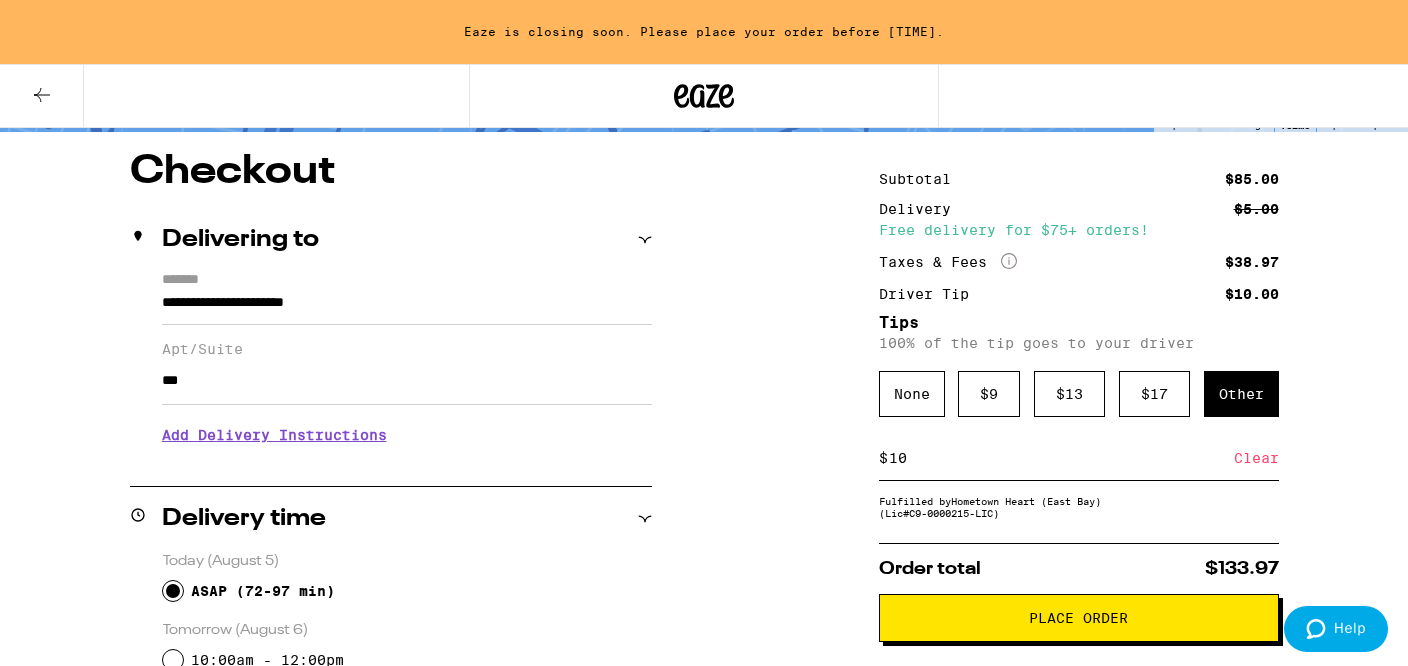 click on "Place Order" at bounding box center (1079, 618) 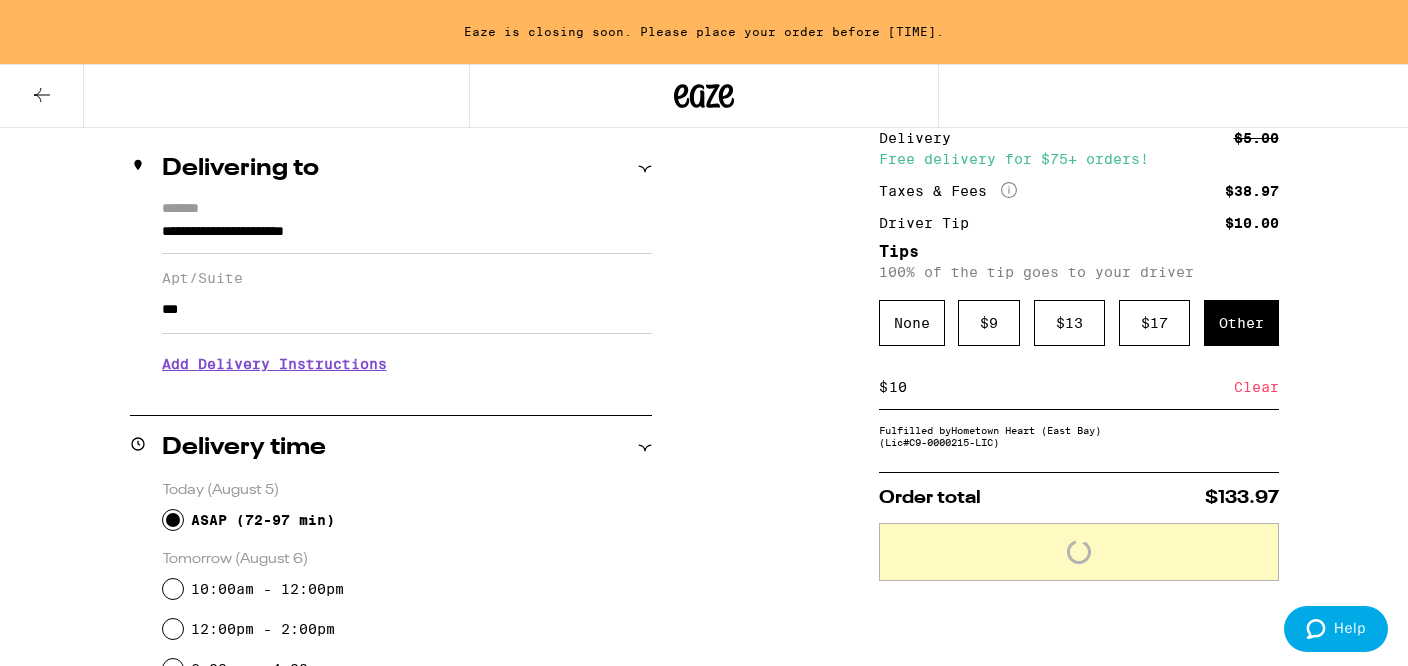 scroll, scrollTop: 227, scrollLeft: 0, axis: vertical 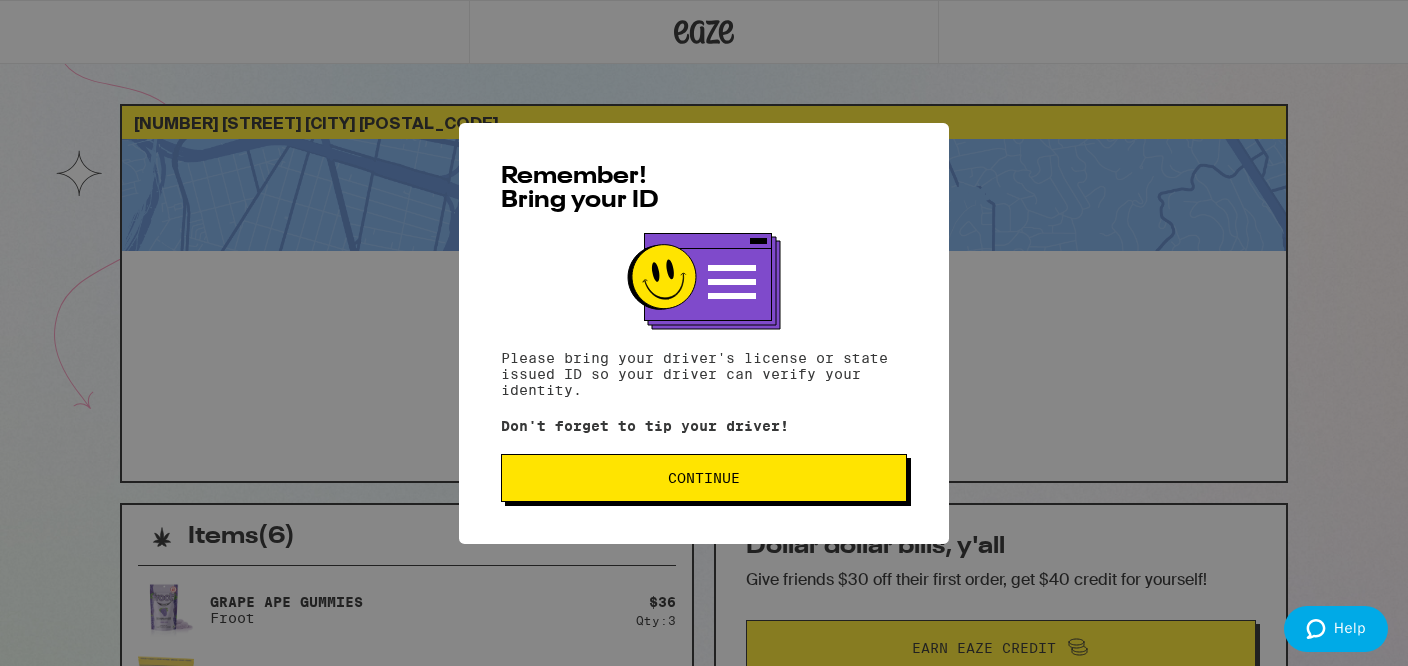 click on "Continue" at bounding box center (704, 478) 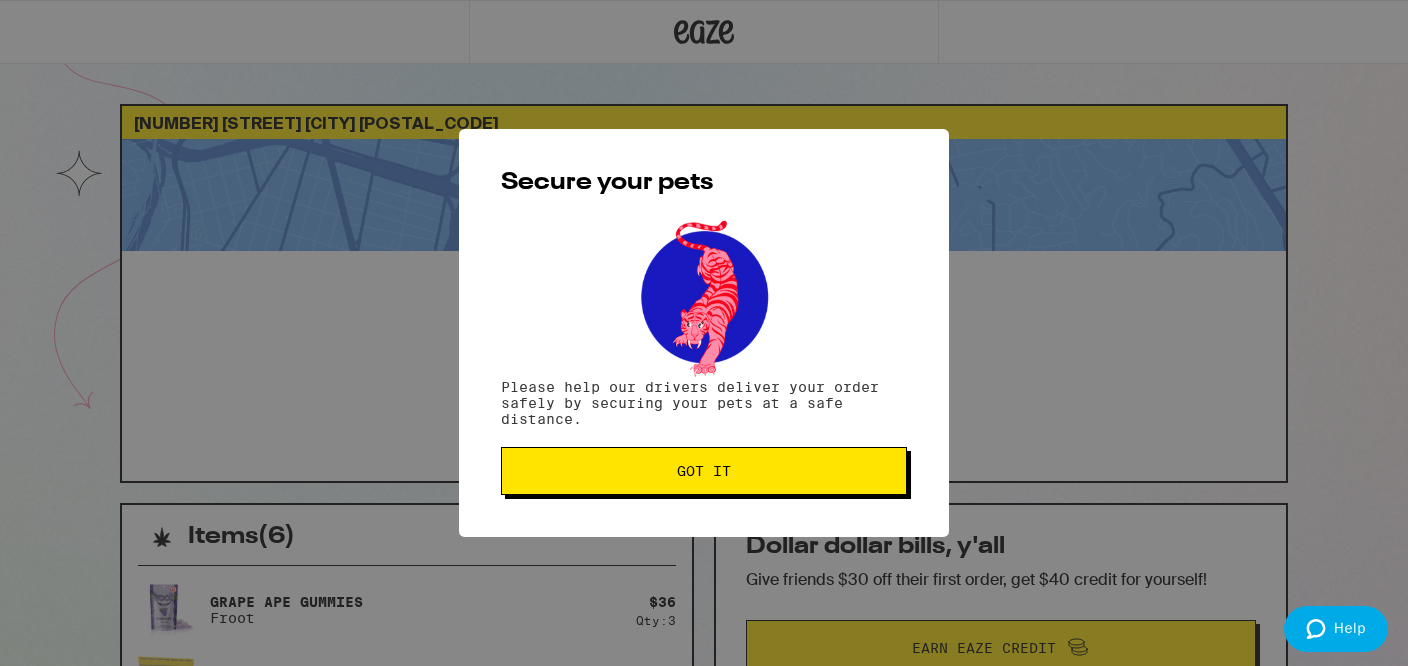 click on "Got it" at bounding box center (704, 471) 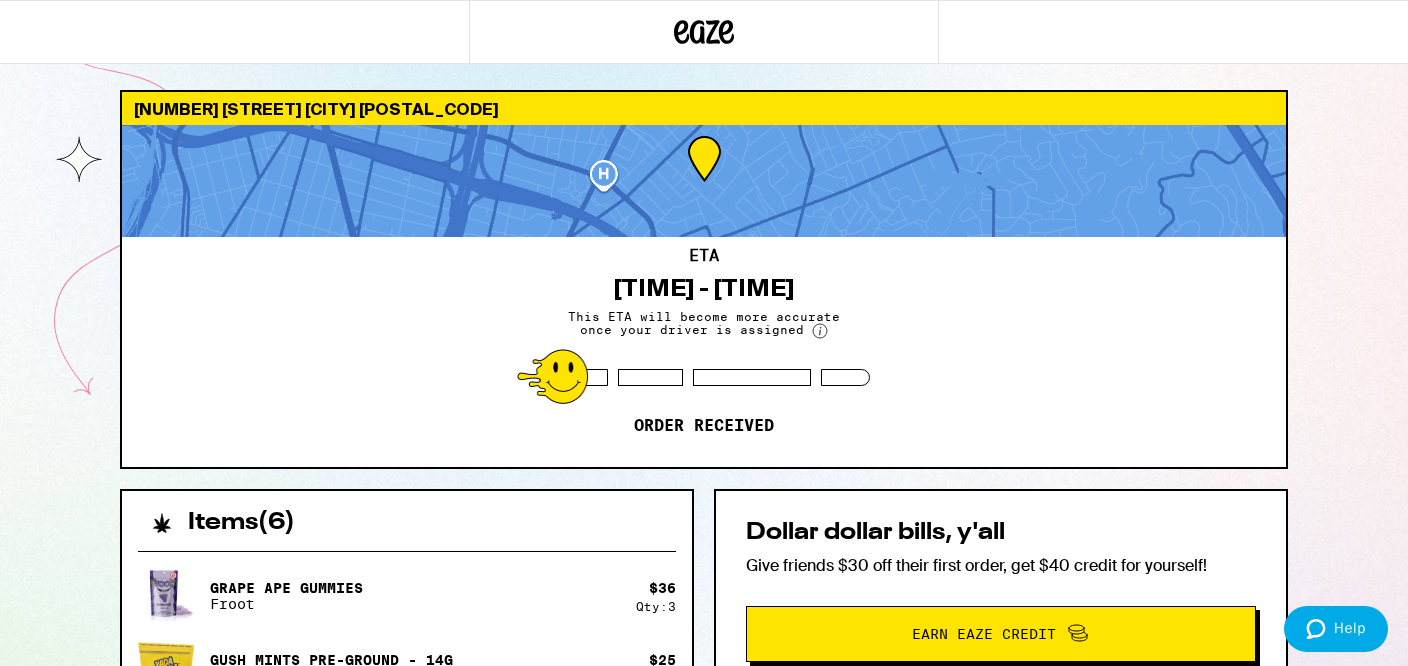 scroll, scrollTop: 17, scrollLeft: 0, axis: vertical 